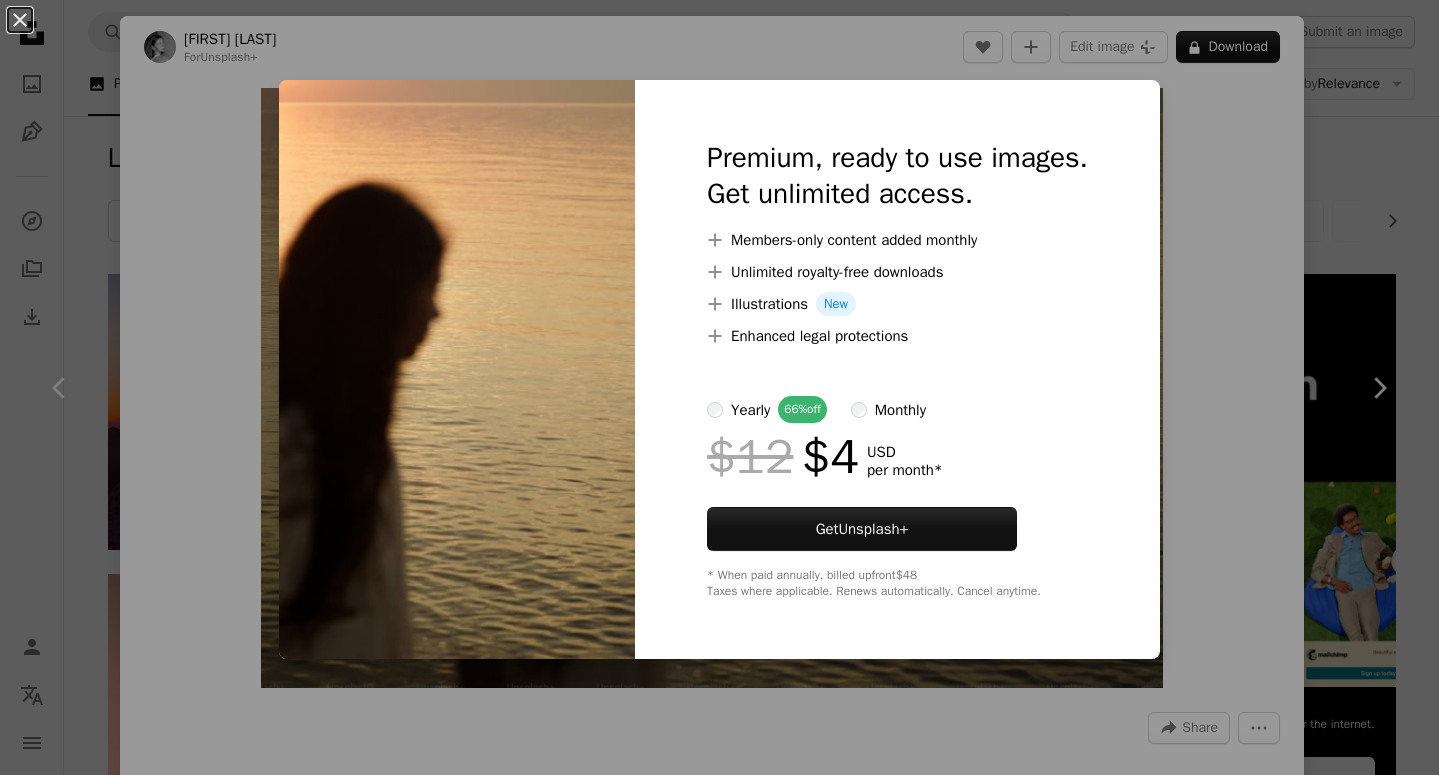 scroll, scrollTop: 1992, scrollLeft: 0, axis: vertical 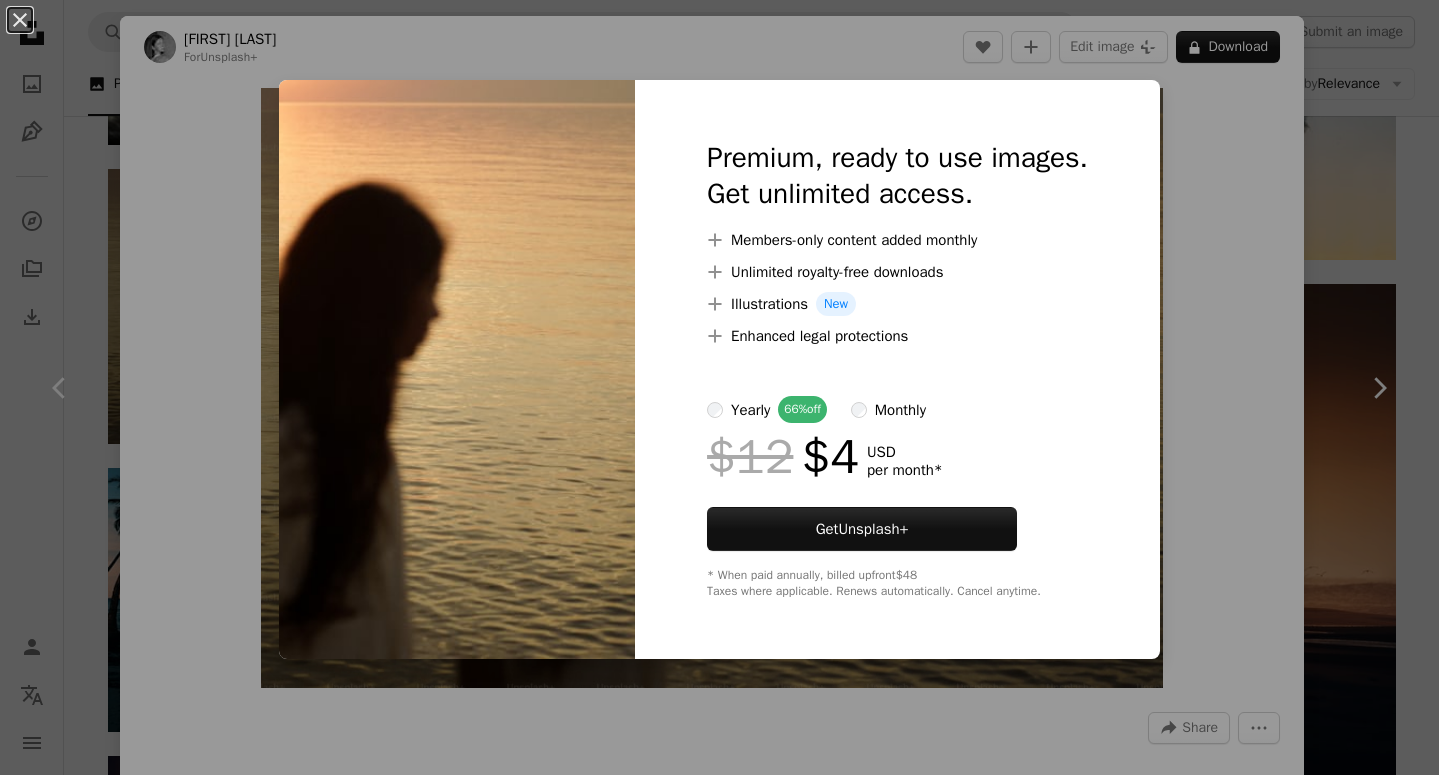 click on "An X shape Premium, ready to use images. Get unlimited access. A plus sign Members-only content added monthly A plus sign Unlimited royalty-free downloads A plus sign Illustrations  New A plus sign Enhanced legal protections yearly 66%  off monthly $12   $4 USD per month * Get  Unsplash+ * When paid annually, billed upfront  $48 Taxes where applicable. Renews automatically. Cancel anytime." at bounding box center (719, 387) 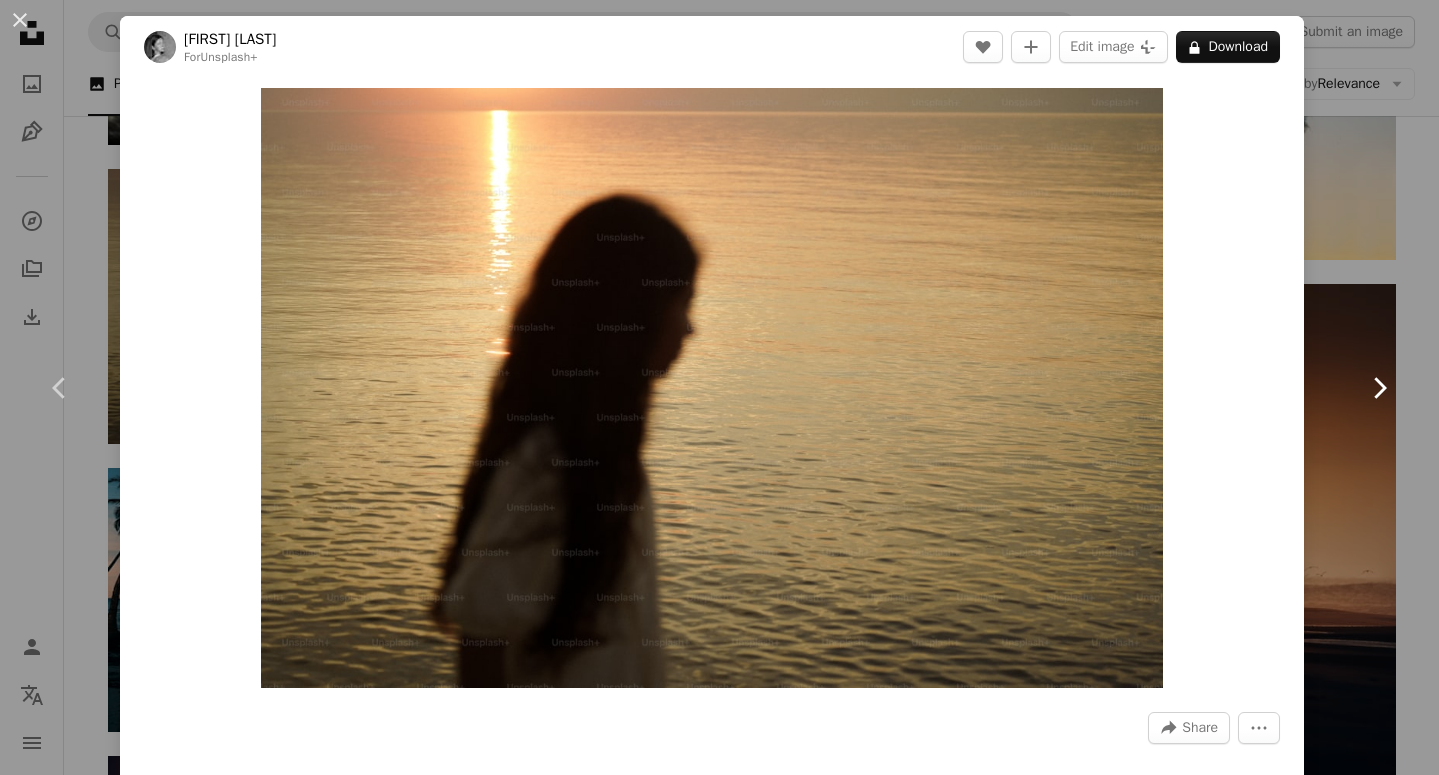click on "Chevron right" at bounding box center [1379, 388] 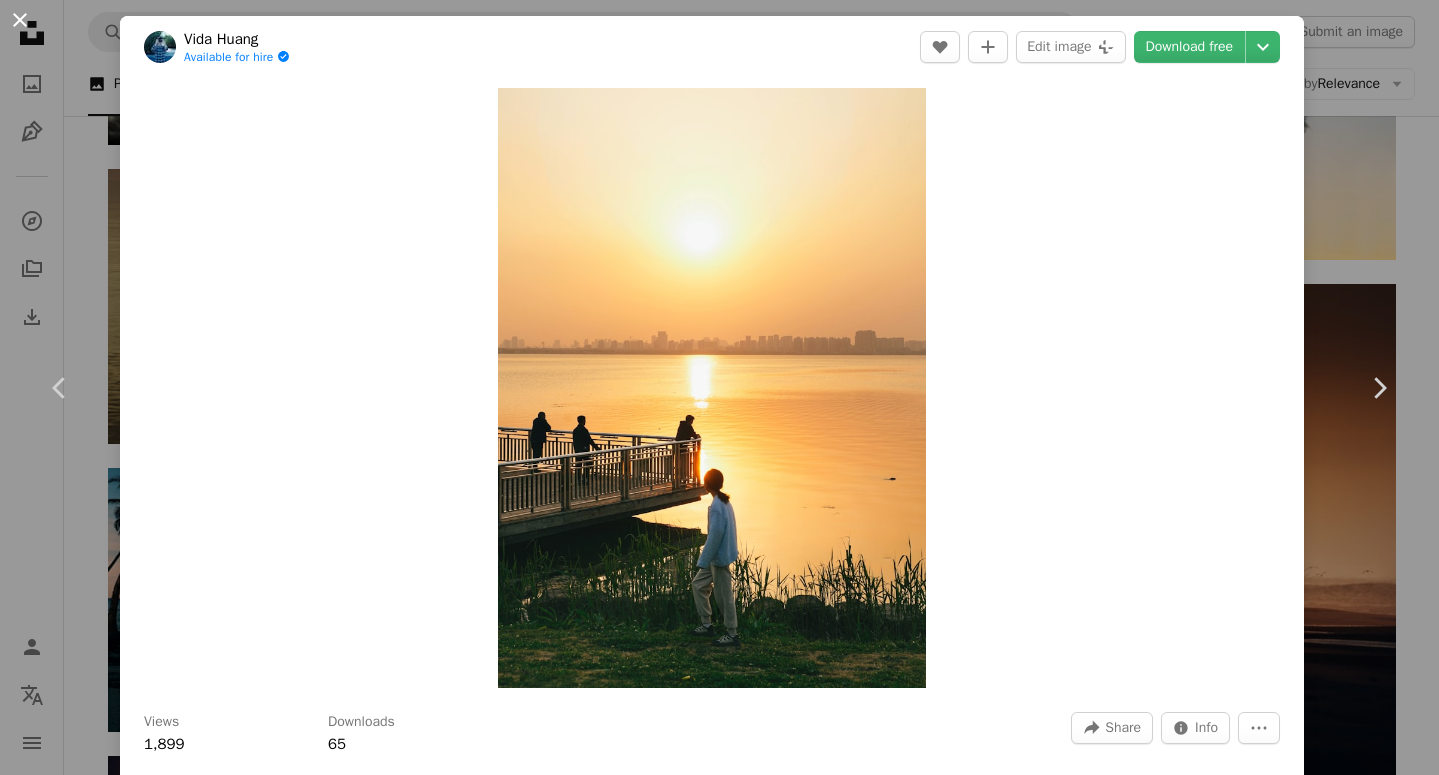 click on "An X shape" at bounding box center (20, 20) 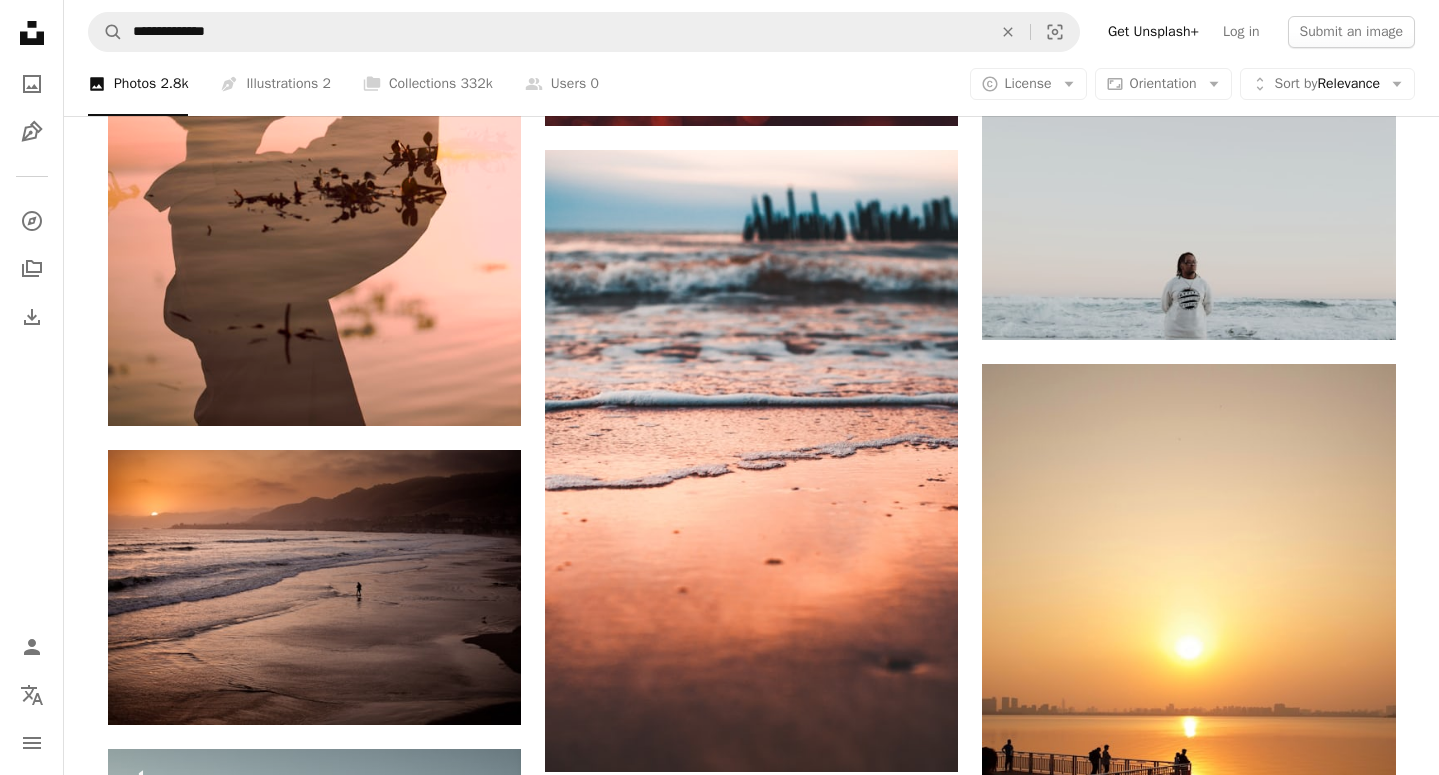 scroll, scrollTop: 797, scrollLeft: 0, axis: vertical 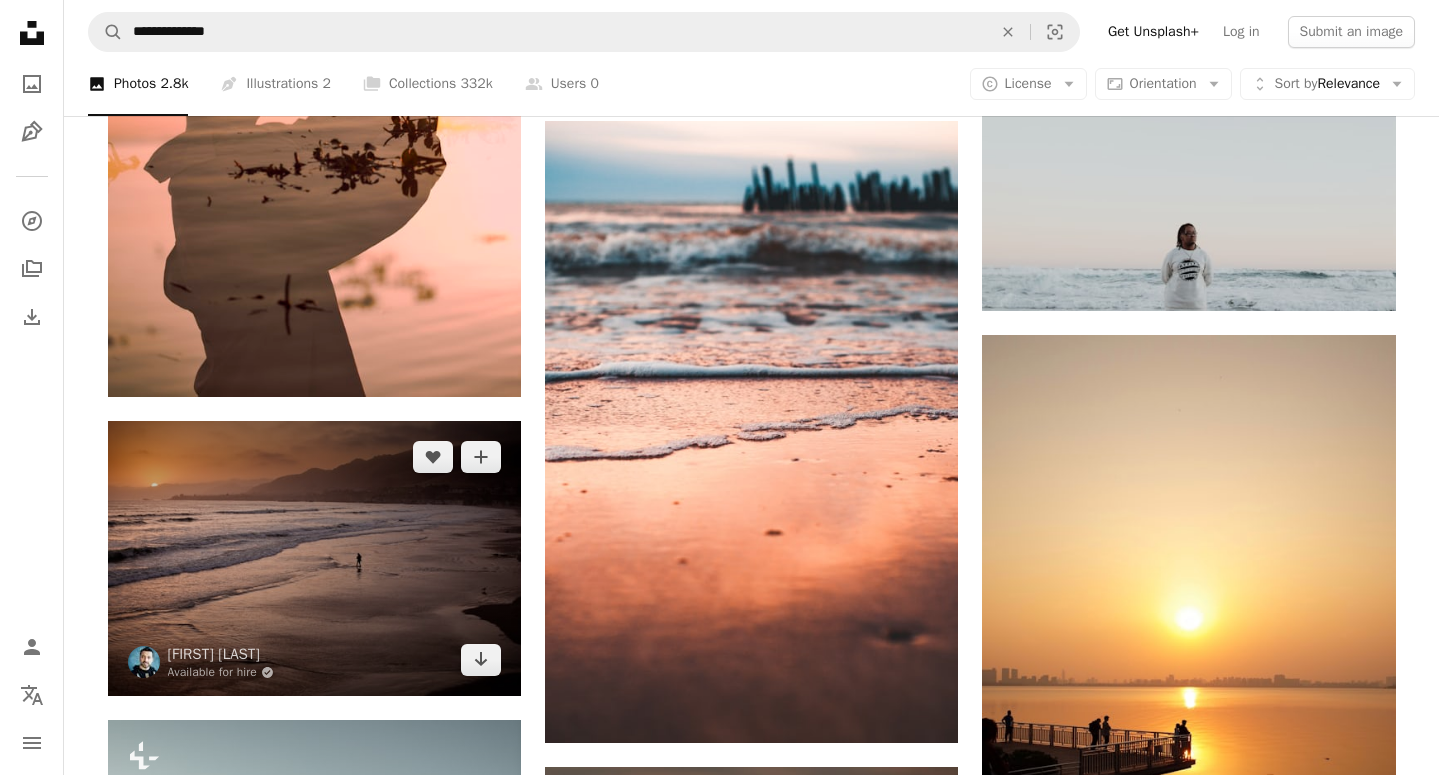 click at bounding box center [314, 558] 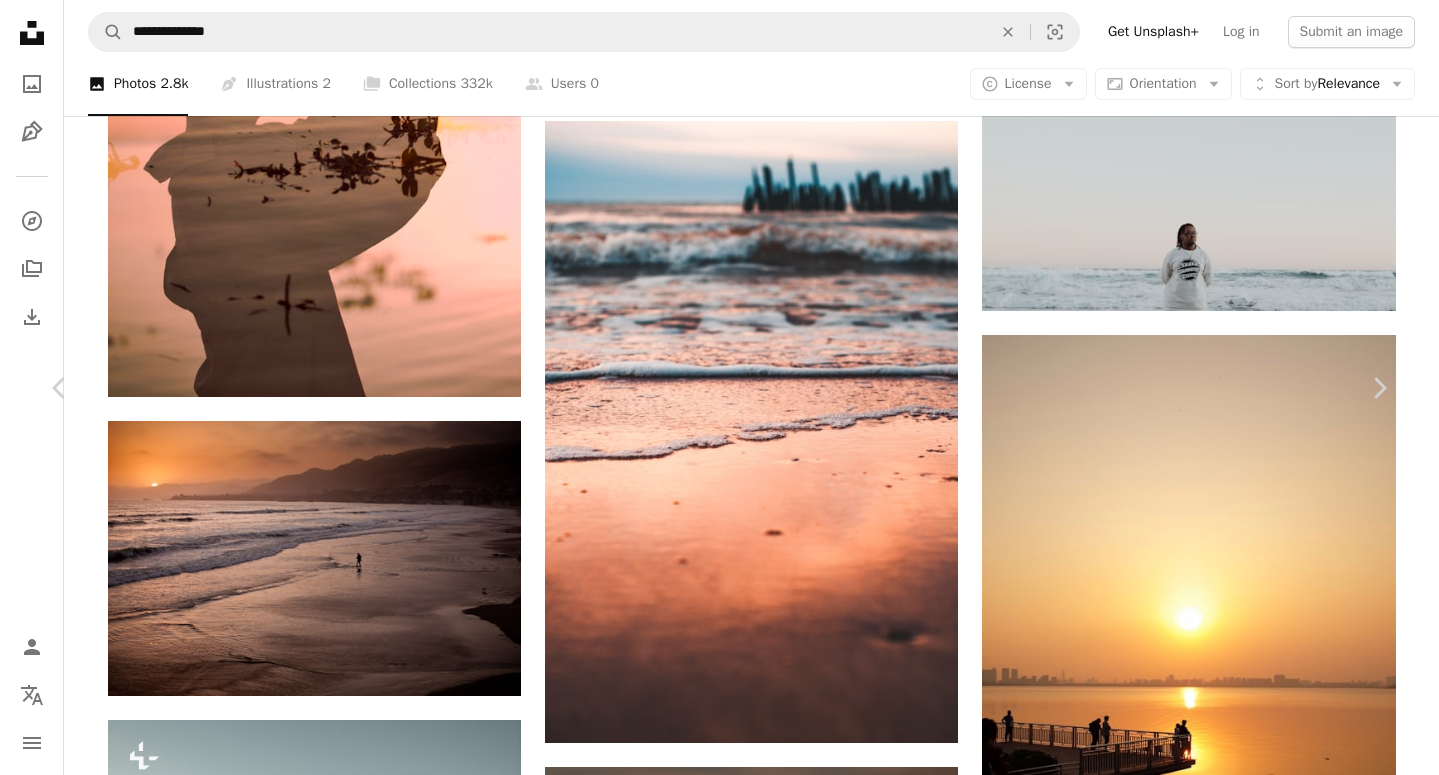 click on "An X shape Chevron left Chevron right Mario Schmidt Available for hire A checkmark inside of a circle A heart A plus sign Edit image   Plus sign for Unsplash+ Download free Chevron down Zoom in Views 357,986 Downloads 2,173 Featured in Photos A forward-right arrow Share Info icon Info More Actions Calendar outlined Published on  February 12, 2019 Camera Canon, EOS 5D Mark II Safety Free to use under the  Unsplash License beach sun sand lonely california dusk misty sundown human sea sunset sunrise light grey sunlight outdoors dawn coast red sky sea waves Public domain images Browse premium related images on iStock  |  Save 20% with code UNSPLASH20 View more on iStock  ↗ Related images A heart A plus sign Zhongwei Ji Arrow pointing down Plus sign for Unsplash+ A heart A plus sign Yianni Mathioudakis For  Unsplash+ A lock   Download A heart A plus sign Leo_Visions Available for hire A checkmark inside of a circle Arrow pointing down A heart A plus sign Maria Belen Toso Available for hire Arrow pointing down" at bounding box center [719, 7151] 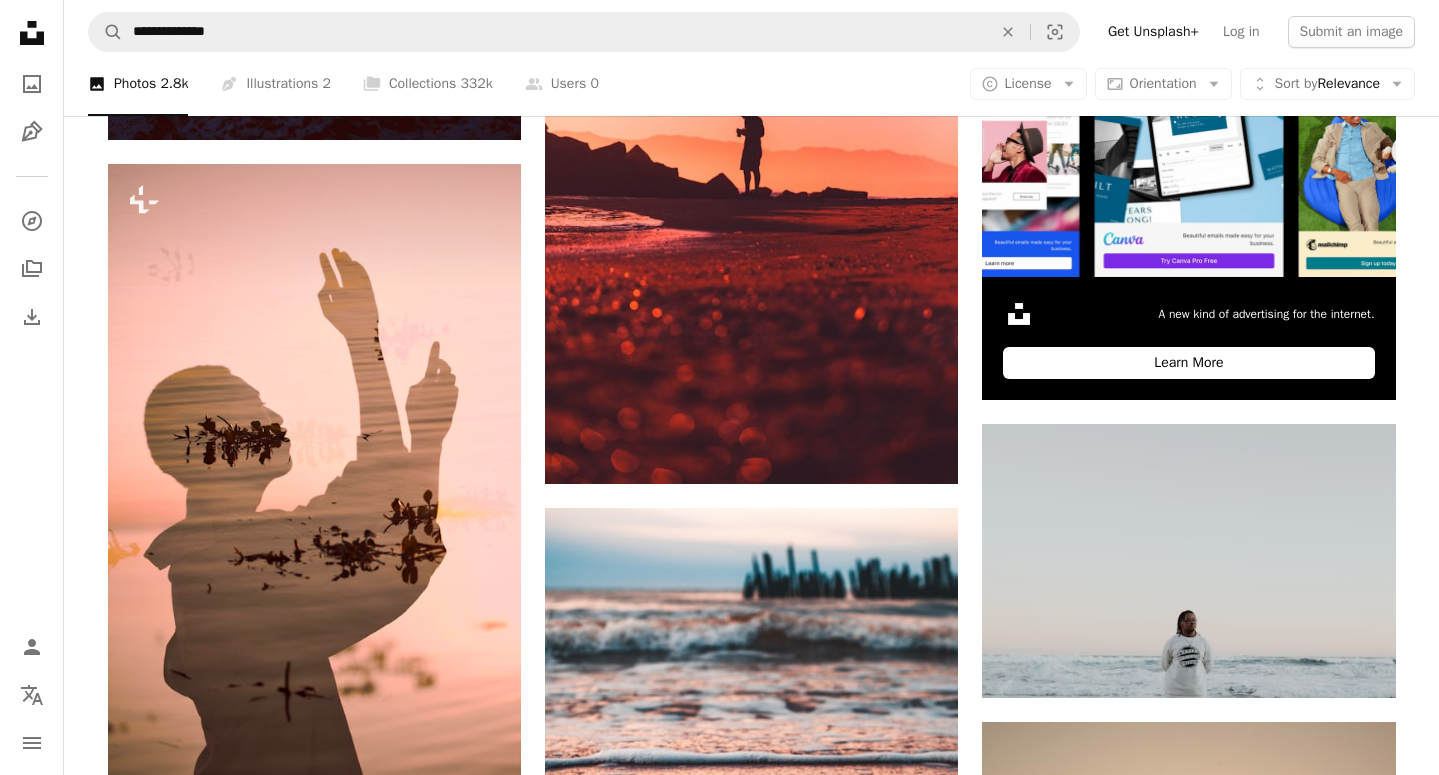 scroll, scrollTop: 408, scrollLeft: 0, axis: vertical 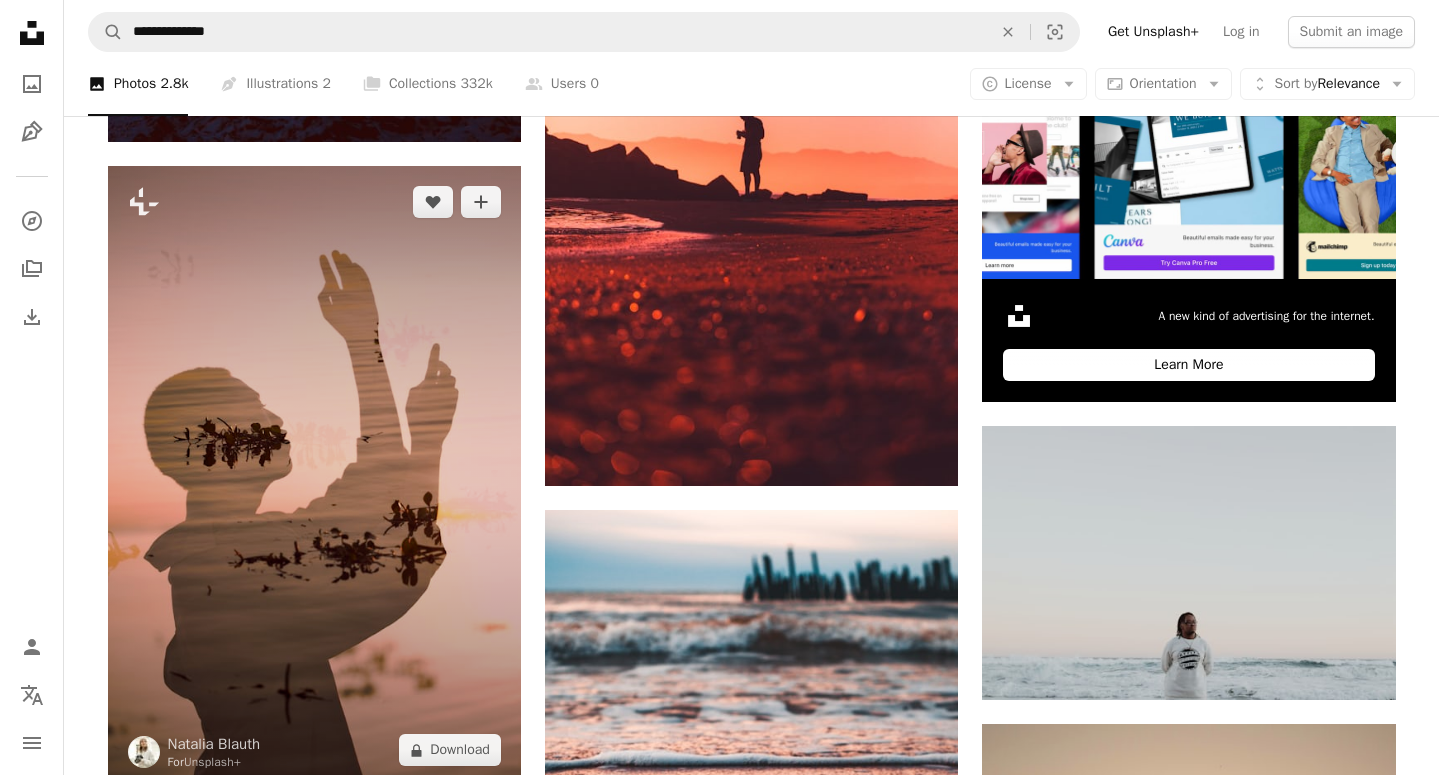 click at bounding box center [314, 476] 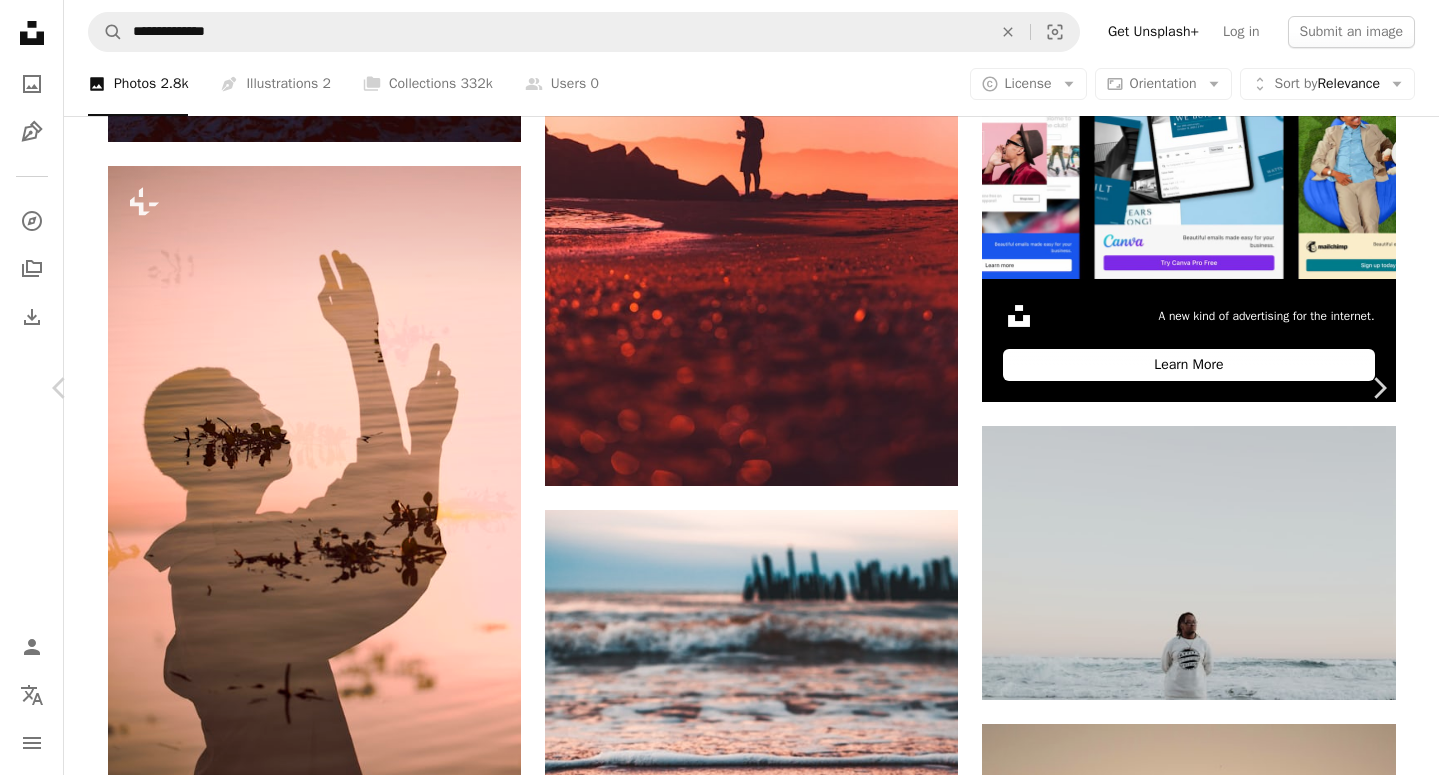 click on "An X shape Chevron left Chevron right Natalia Blauth For  Unsplash+ A heart A plus sign Edit image   Plus sign for Unsplash+ A lock   Download Zoom in Featured in Photos A forward-right arrow Share More Actions Calendar outlined Published on  July 31, 2023 Camera Canon, EOS R5 Safety Licensed under the  Unsplash License black man sunset sun river life silhouette lonely together mind think emotion touch feeling feel sensitive touching black skin expressive HD Wallpapers From this series Chevron right Plus sign for Unsplash+ Plus sign for Unsplash+ Plus sign for Unsplash+ Plus sign for Unsplash+ Plus sign for Unsplash+ Plus sign for Unsplash+ Plus sign for Unsplash+ Plus sign for Unsplash+ Plus sign for Unsplash+ Plus sign for Unsplash+ Related images Plus sign for Unsplash+ A heart A plus sign Ramsés Cervantes For  Unsplash+ A lock   Download Plus sign for Unsplash+ A heart A plus sign Content Pixie For  Unsplash+ A lock   Download Plus sign for Unsplash+ A heart A plus sign Ahmed For  Unsplash+ A lock" at bounding box center [719, 7540] 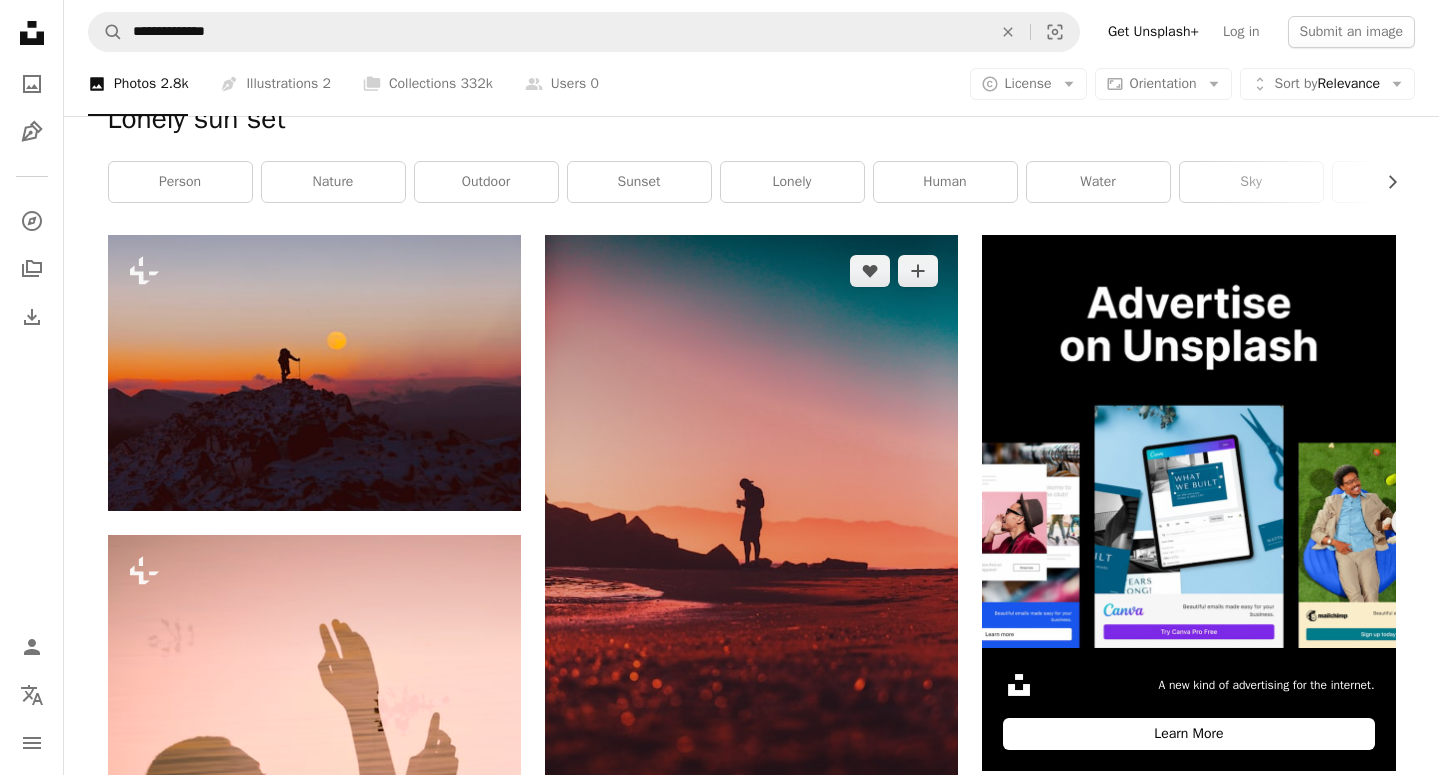 scroll, scrollTop: -3, scrollLeft: 0, axis: vertical 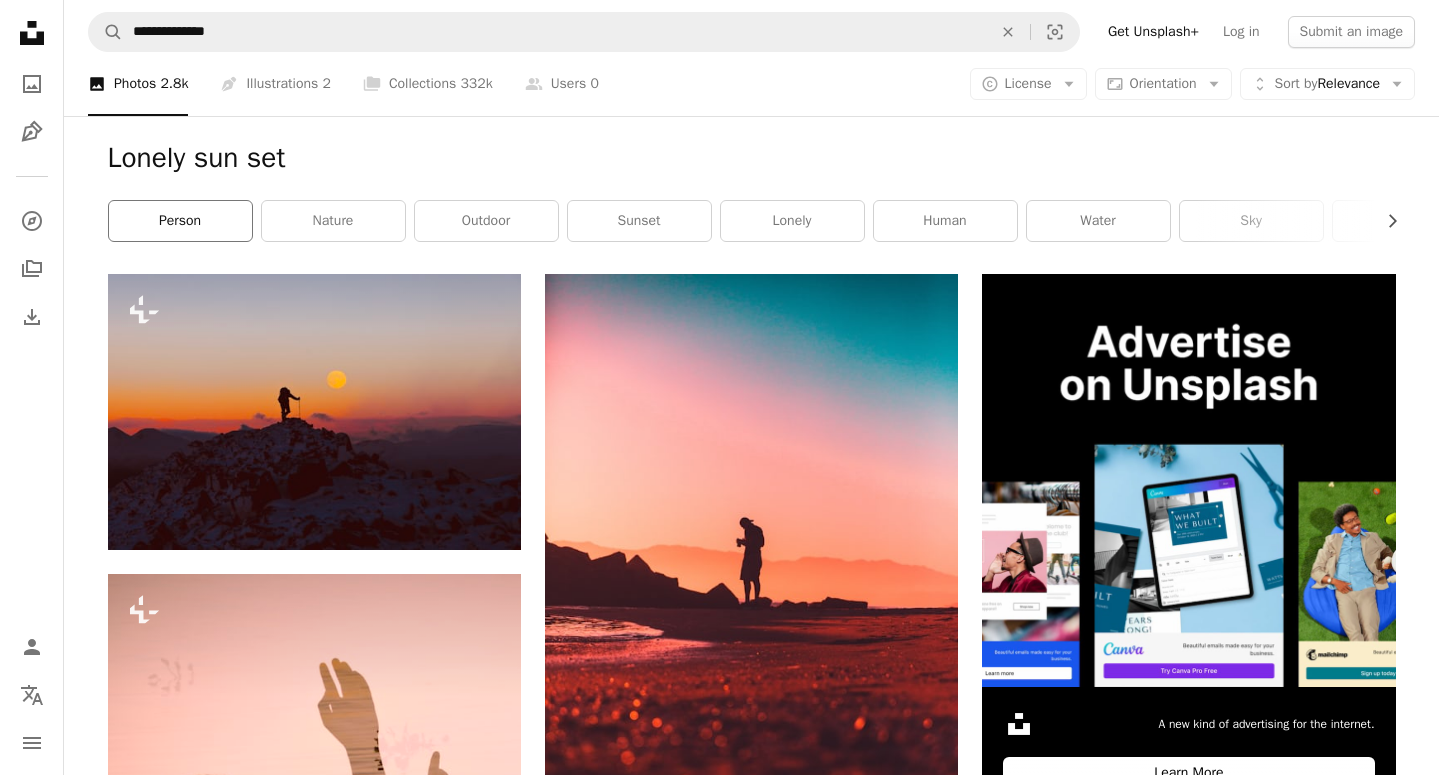 click on "person" at bounding box center [180, 221] 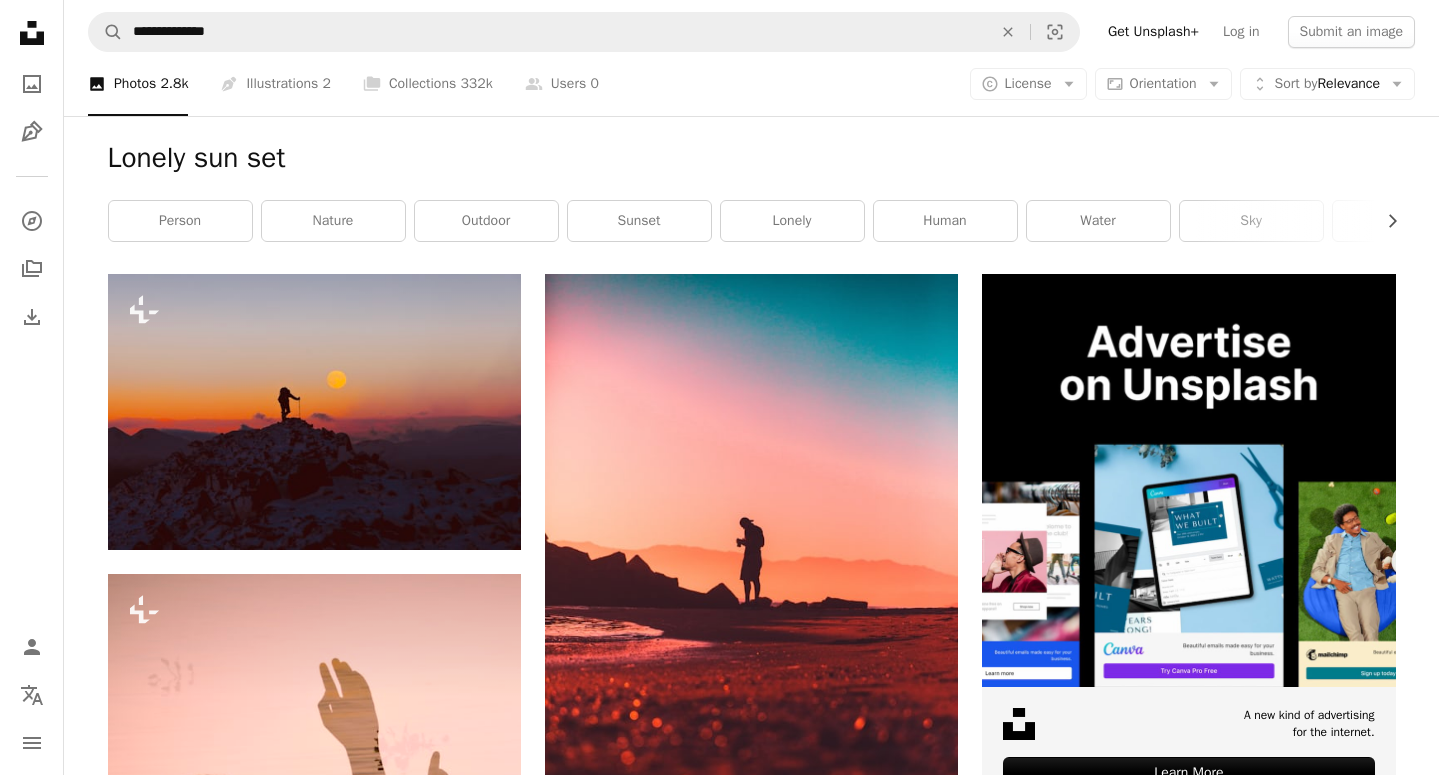 scroll, scrollTop: 0, scrollLeft: 0, axis: both 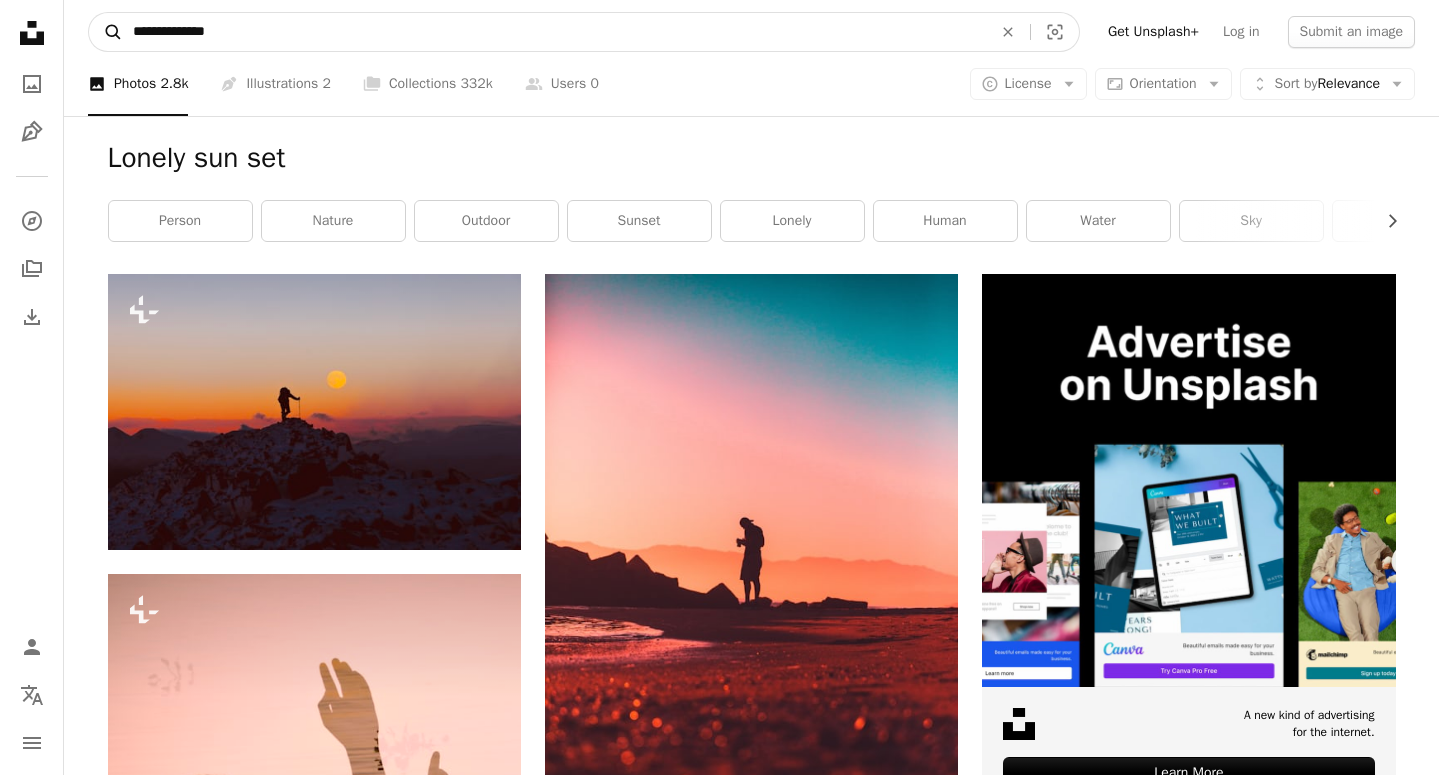 drag, startPoint x: 177, startPoint y: 29, endPoint x: 117, endPoint y: 29, distance: 60 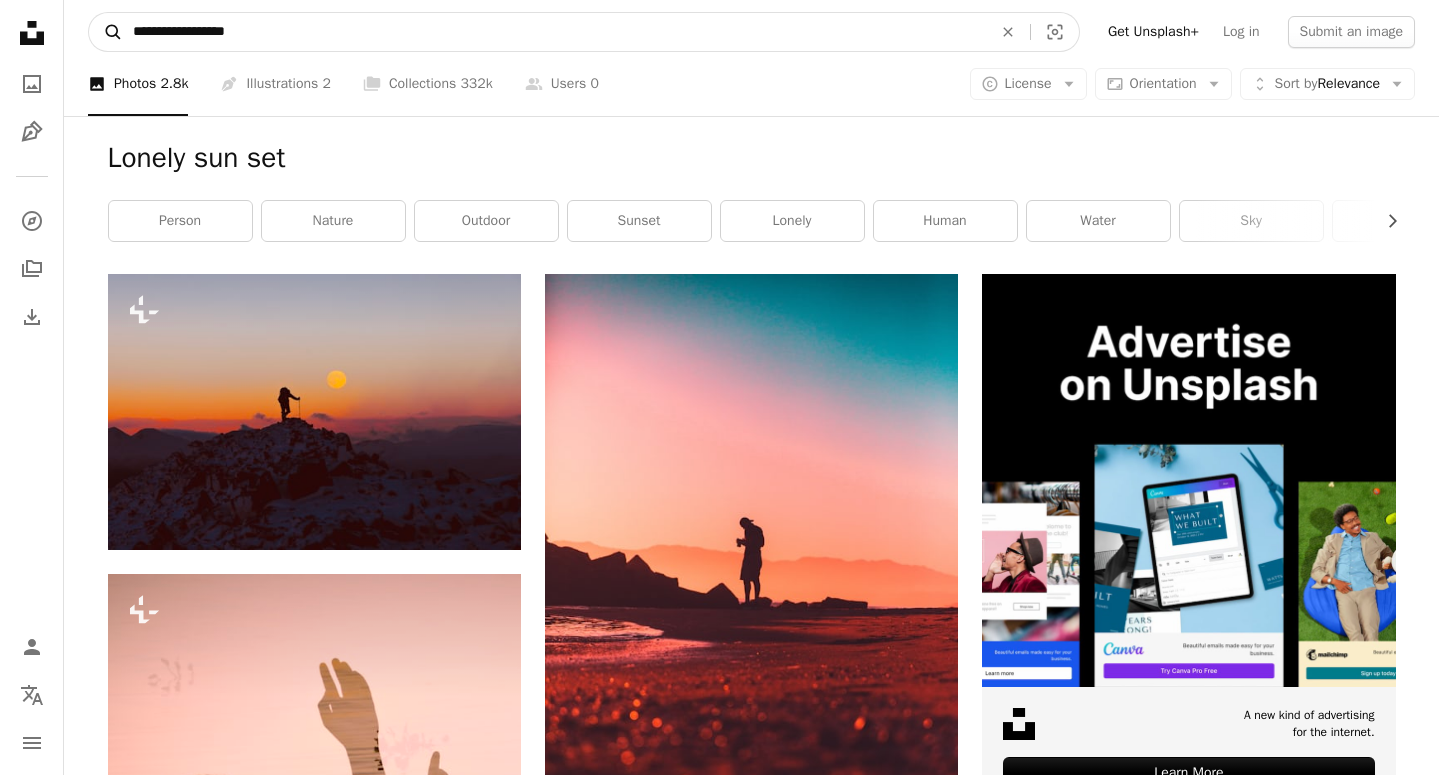 type on "**********" 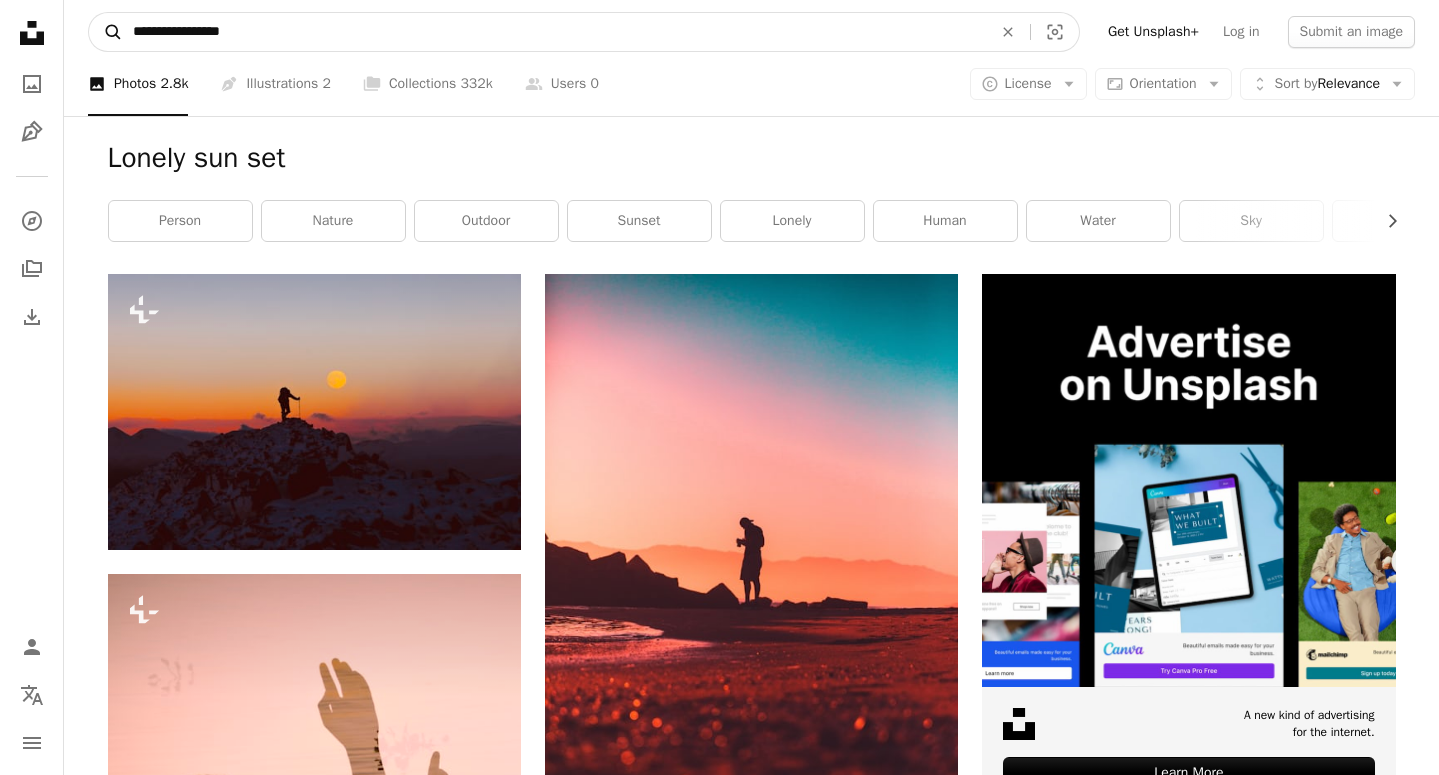 click on "A magnifying glass" at bounding box center (106, 32) 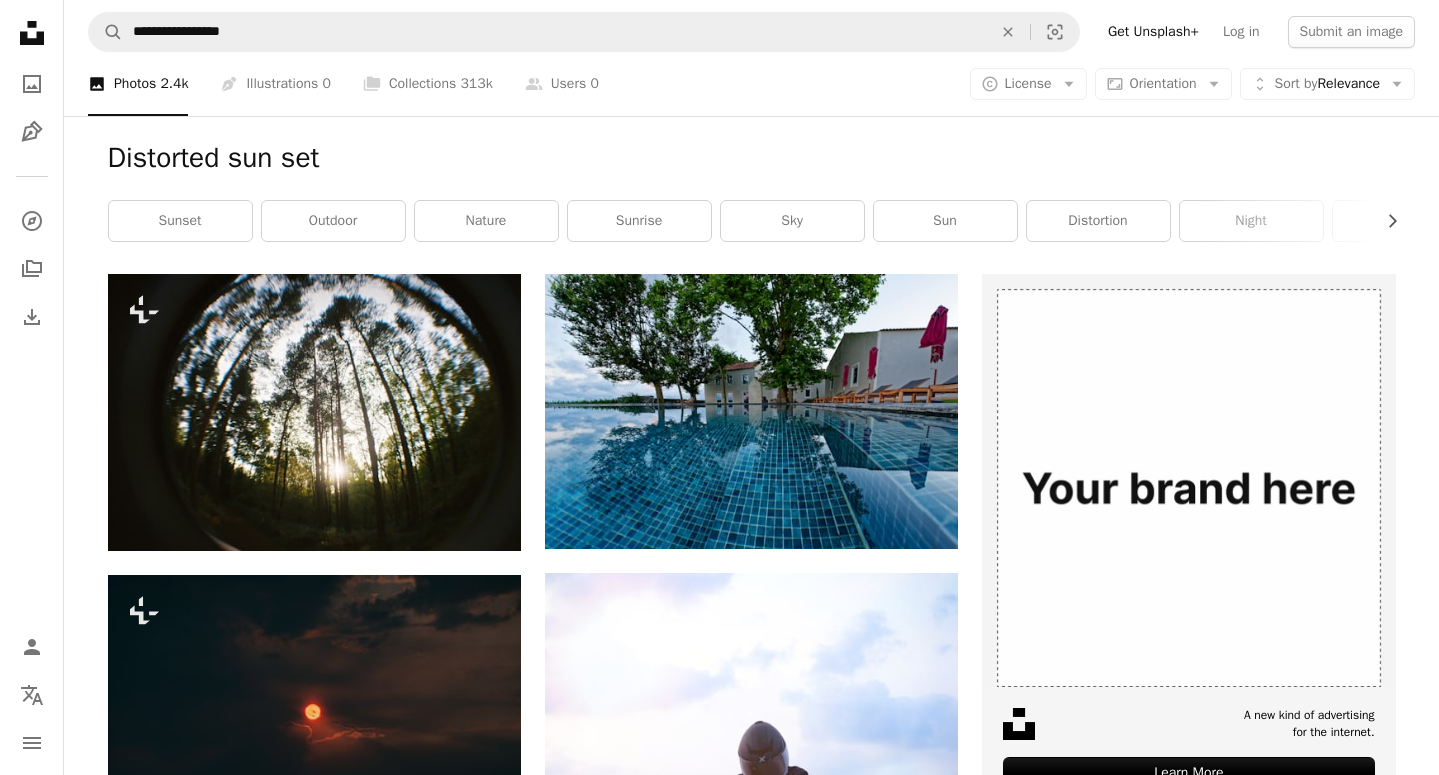 scroll, scrollTop: 0, scrollLeft: 0, axis: both 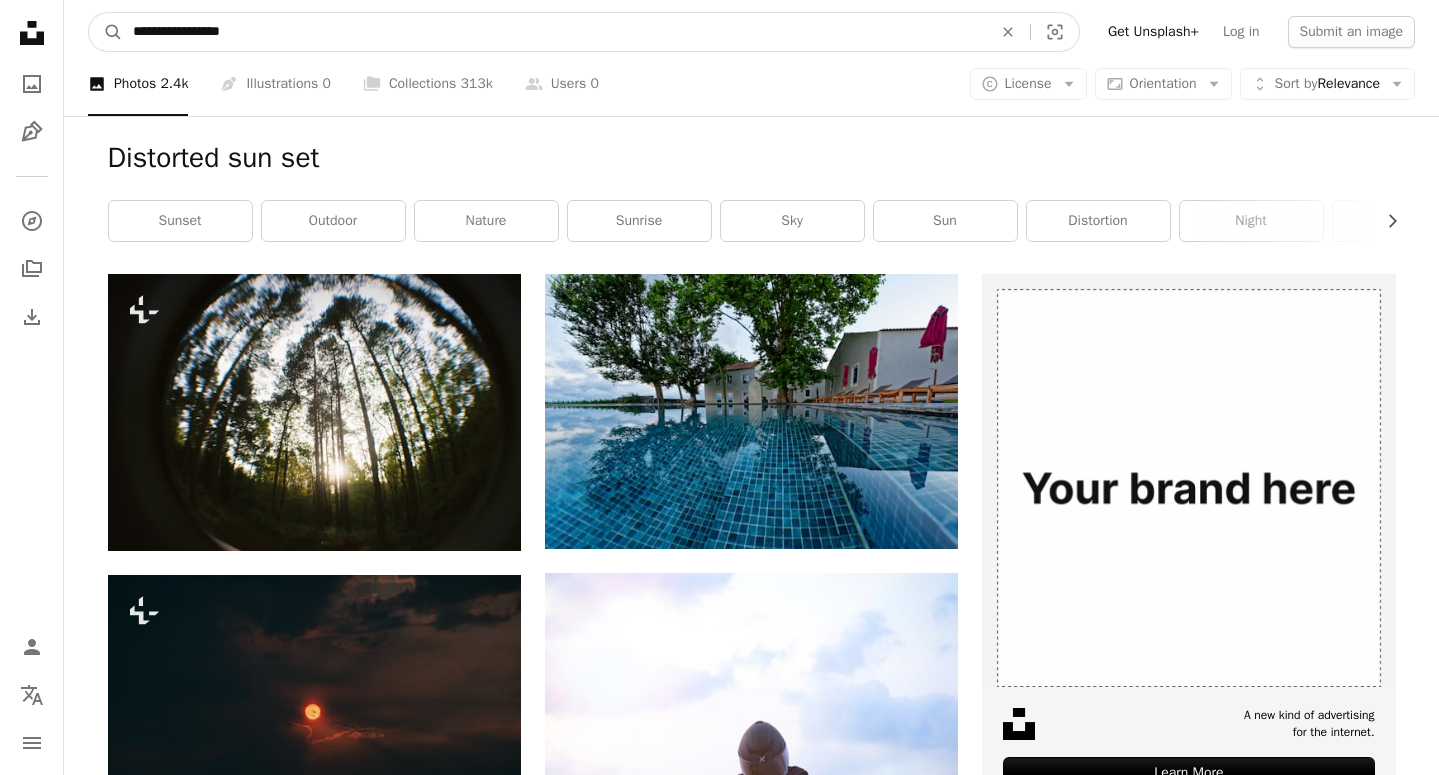 drag, startPoint x: 259, startPoint y: 37, endPoint x: 68, endPoint y: 38, distance: 191.00262 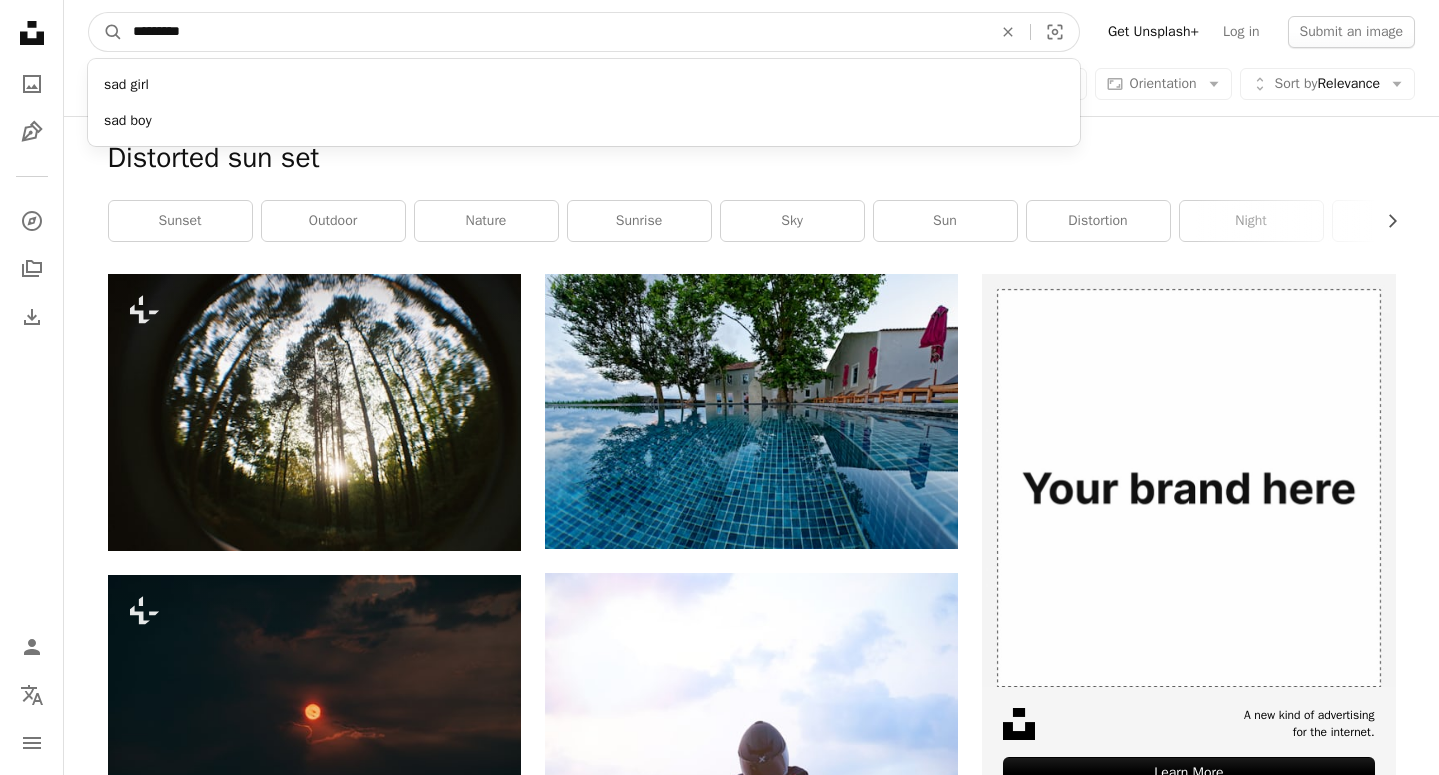 type on "**********" 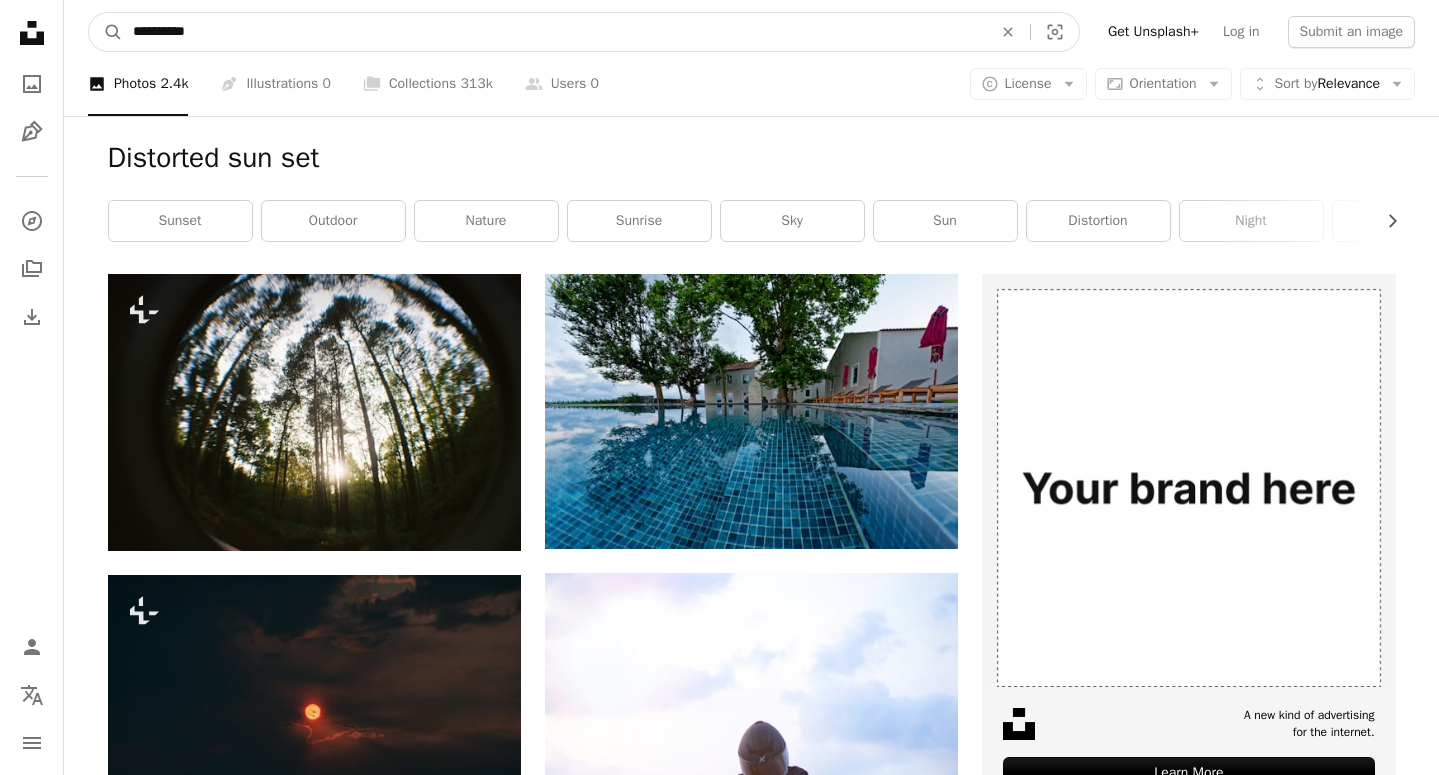 click on "A magnifying glass" at bounding box center (106, 32) 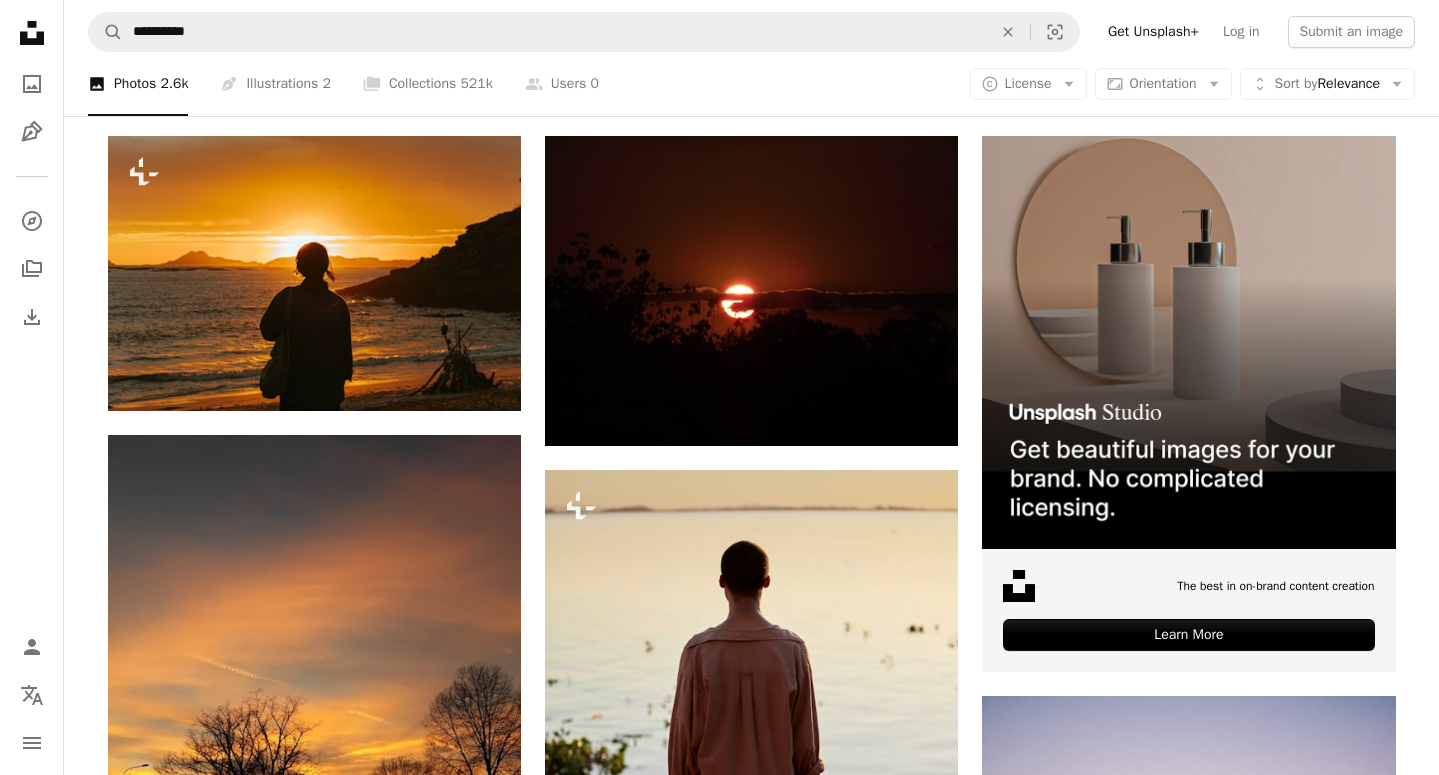 scroll, scrollTop: 121, scrollLeft: 0, axis: vertical 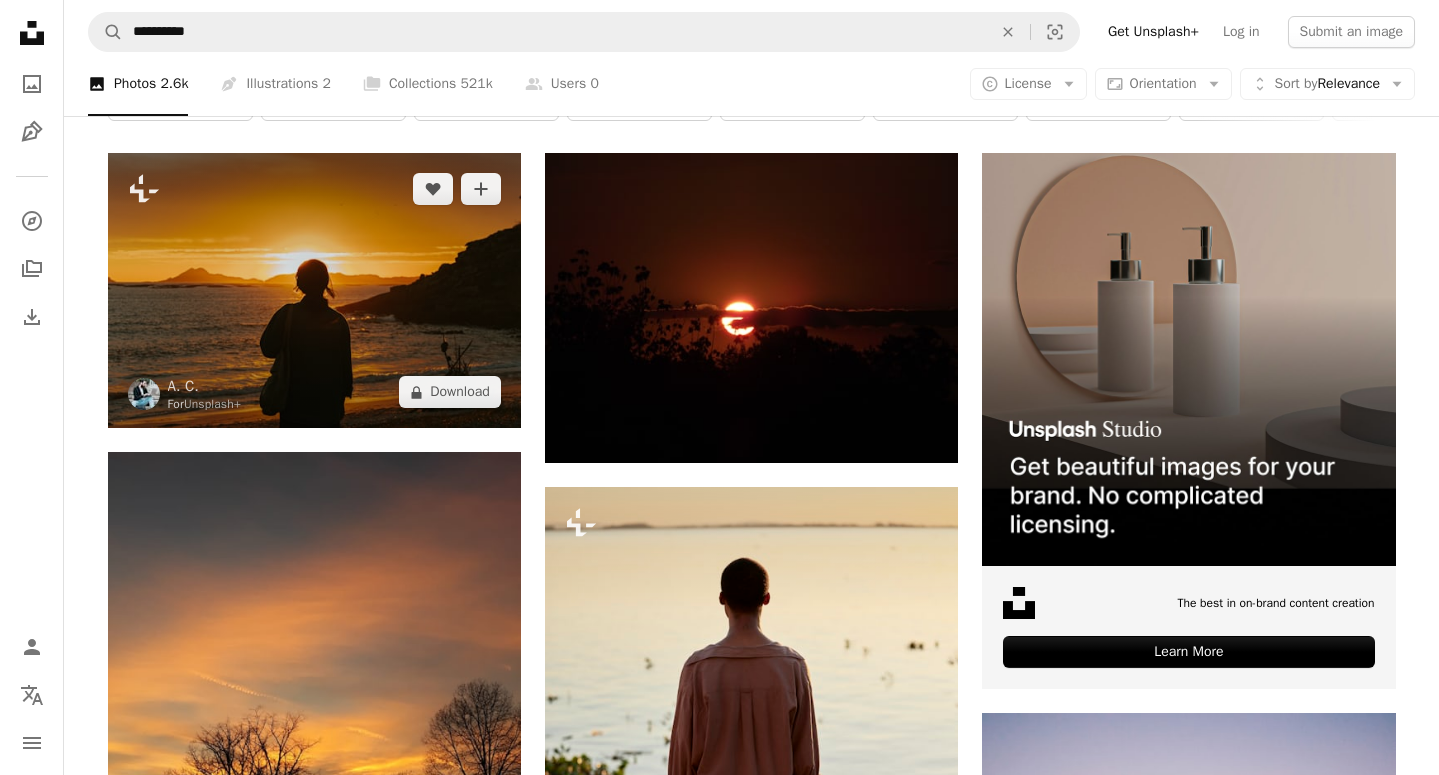 click at bounding box center [314, 290] 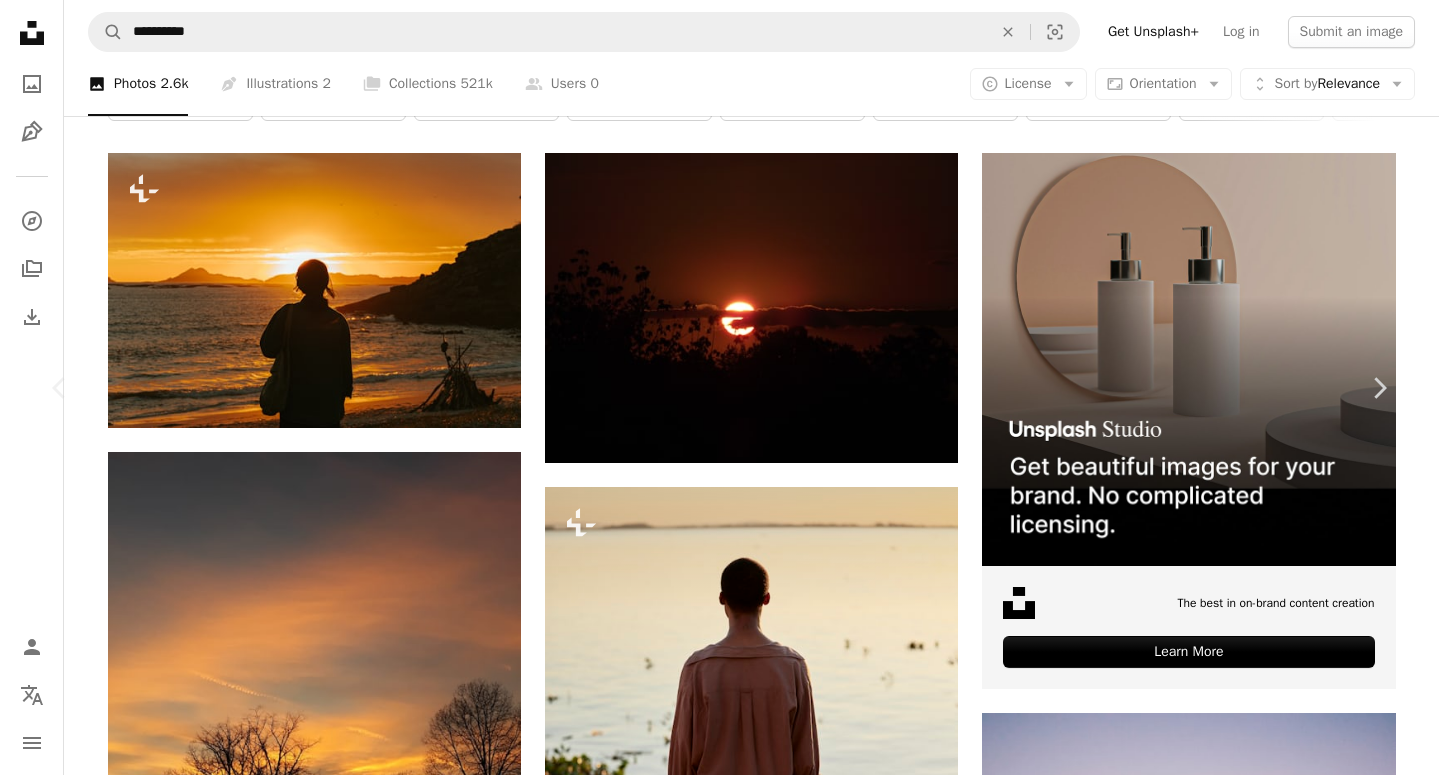 click on "An X shape Chevron left Chevron right A. C. For  Unsplash+ A heart A plus sign Edit image   Plus sign for Unsplash+ A lock   Download Zoom in A forward-right arrow Share More Actions Calendar outlined Published on  October 4, 2022 Safety Licensed under the  Unsplash License beach woman sunset sunrise life silhouette gen z coast black background girl seaside sunset ocean woman sunset sunset shadow genz generation z sad art dusk sky beach bonfire user journey Backgrounds From this series Chevron right Plus sign for Unsplash+ Plus sign for Unsplash+ Plus sign for Unsplash+ Plus sign for Unsplash+ Plus sign for Unsplash+ Plus sign for Unsplash+ Plus sign for Unsplash+ Plus sign for Unsplash+ Plus sign for Unsplash+ Plus sign for Unsplash+ Related images Plus sign for Unsplash+ A heart A plus sign A. C. For  Unsplash+ A lock   Download Plus sign for Unsplash+ A heart A plus sign A. C. For  Unsplash+ A lock   Download Plus sign for Unsplash+ A heart A plus sign Getty Images For  Unsplash+ A lock   Download A heart" at bounding box center [719, 5401] 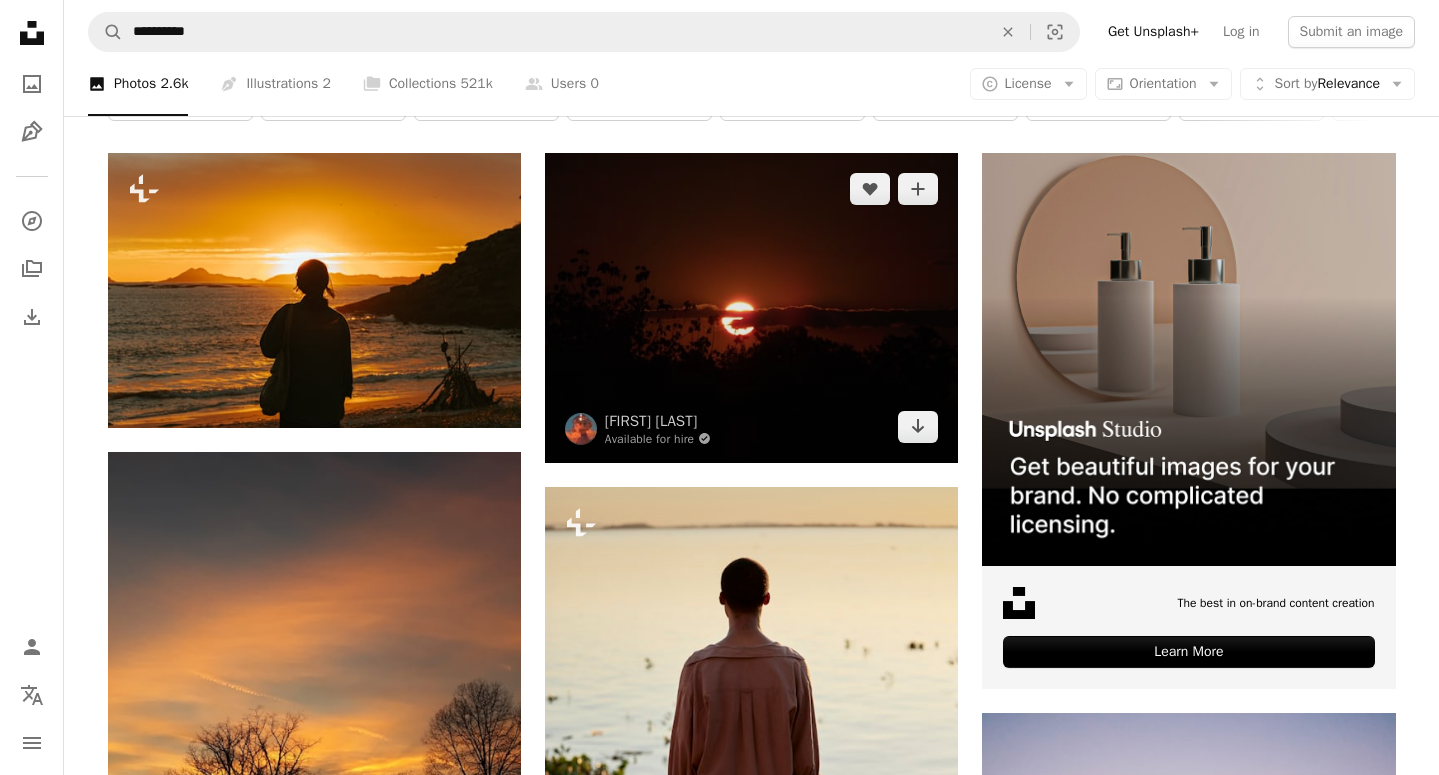 click at bounding box center [751, 308] 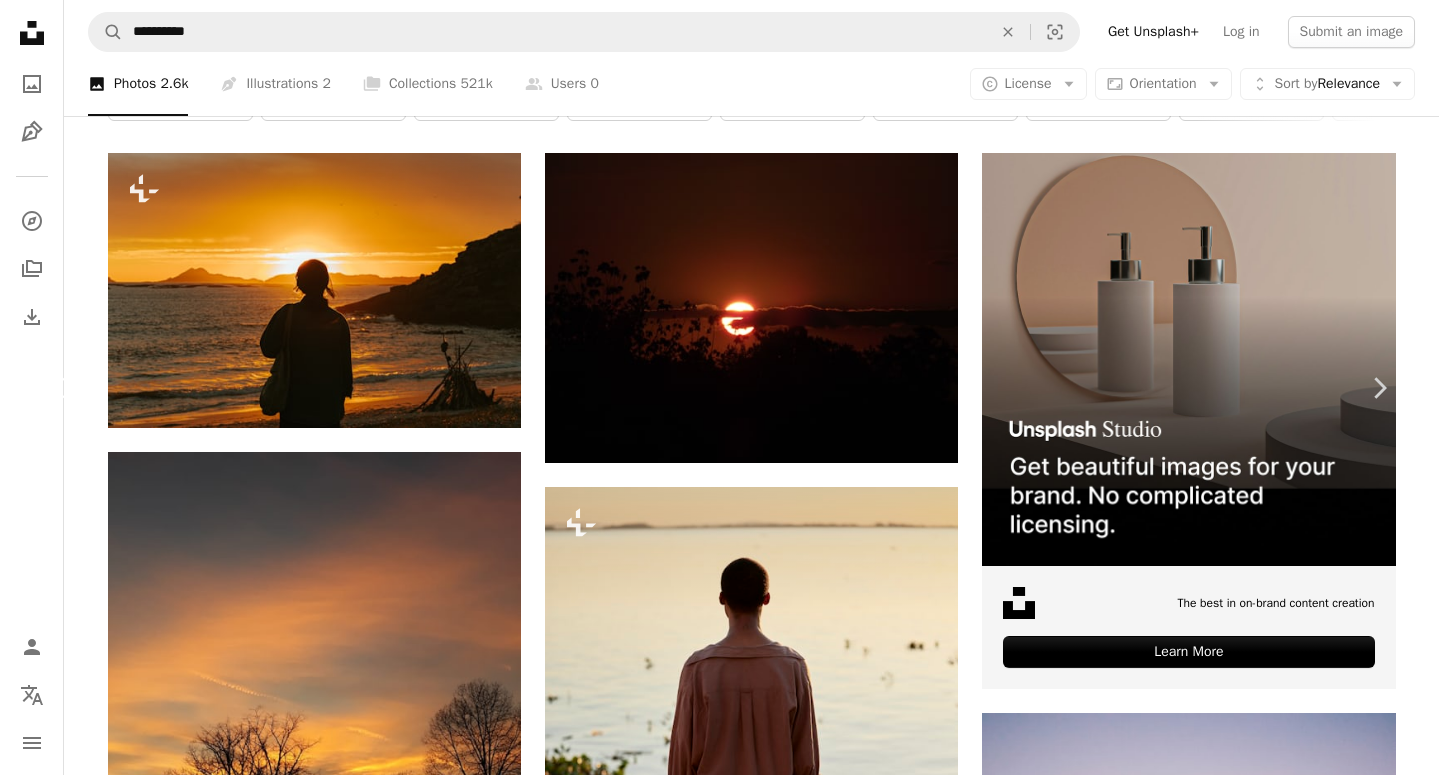 click on "Chevron left" at bounding box center [60, 388] 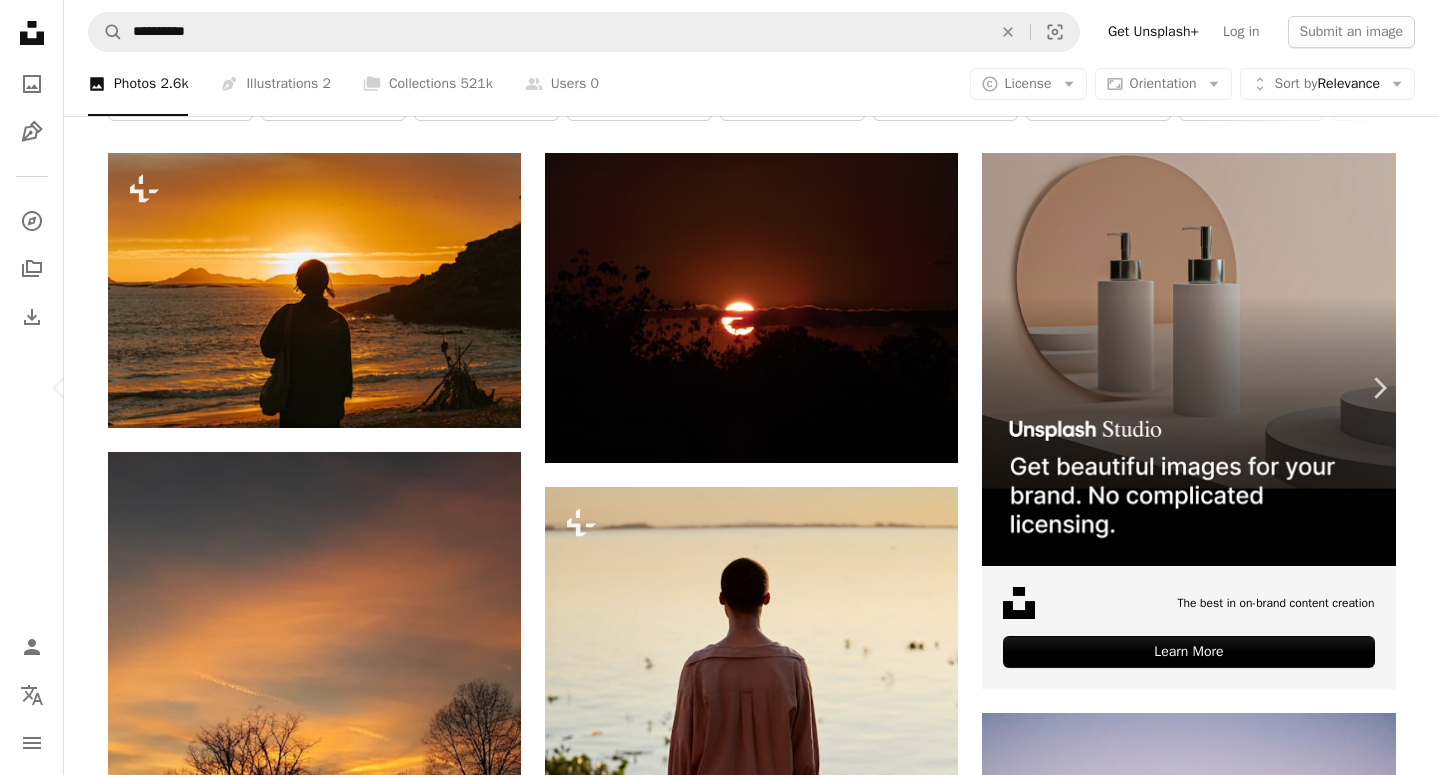 click on "An X shape Chevron left Chevron right A. C. For  Unsplash+ A heart A plus sign Edit image   Plus sign for Unsplash+ A lock   Download Zoom in A forward-right arrow Share More Actions Calendar outlined Published on  October 4, 2022 Safety Licensed under the  Unsplash License beach woman sunset sunrise life silhouette gen z coast black background girl seaside sunset ocean woman sunset sunset shadow genz generation z sad art dusk sky beach bonfire user journey Backgrounds From this series Chevron right Plus sign for Unsplash+ Plus sign for Unsplash+ Plus sign for Unsplash+ Plus sign for Unsplash+ Plus sign for Unsplash+ Plus sign for Unsplash+ Plus sign for Unsplash+ Plus sign for Unsplash+ Plus sign for Unsplash+ Plus sign for Unsplash+ Related images Plus sign for Unsplash+ A heart A plus sign A. C. For  Unsplash+ A lock   Download Plus sign for Unsplash+ A heart A plus sign A. C. For  Unsplash+ A lock   Download Plus sign for Unsplash+ A heart A plus sign Getty Images For  Unsplash+ A lock   Download A heart" at bounding box center (719, 5401) 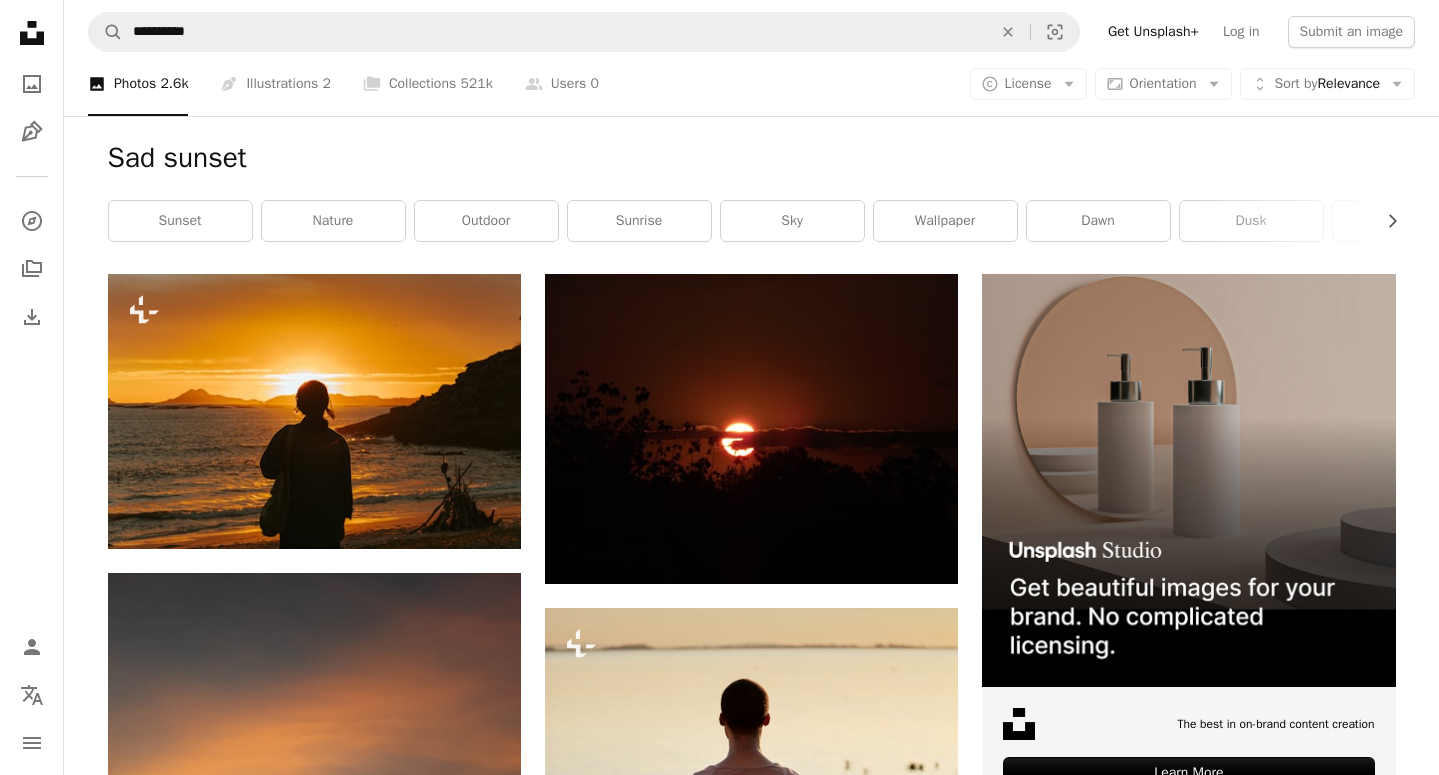 scroll, scrollTop: 0, scrollLeft: 0, axis: both 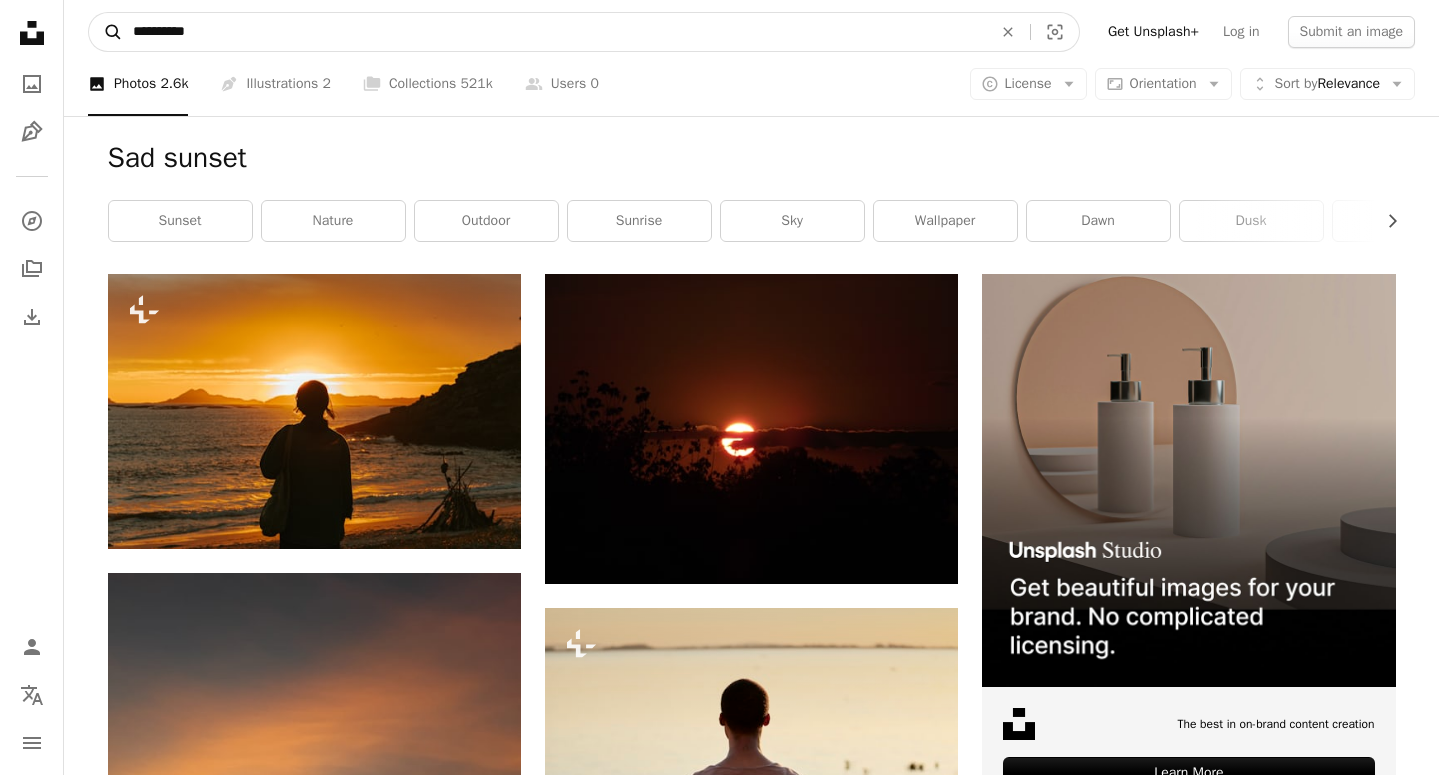 drag, startPoint x: 159, startPoint y: 36, endPoint x: 99, endPoint y: 34, distance: 60.033325 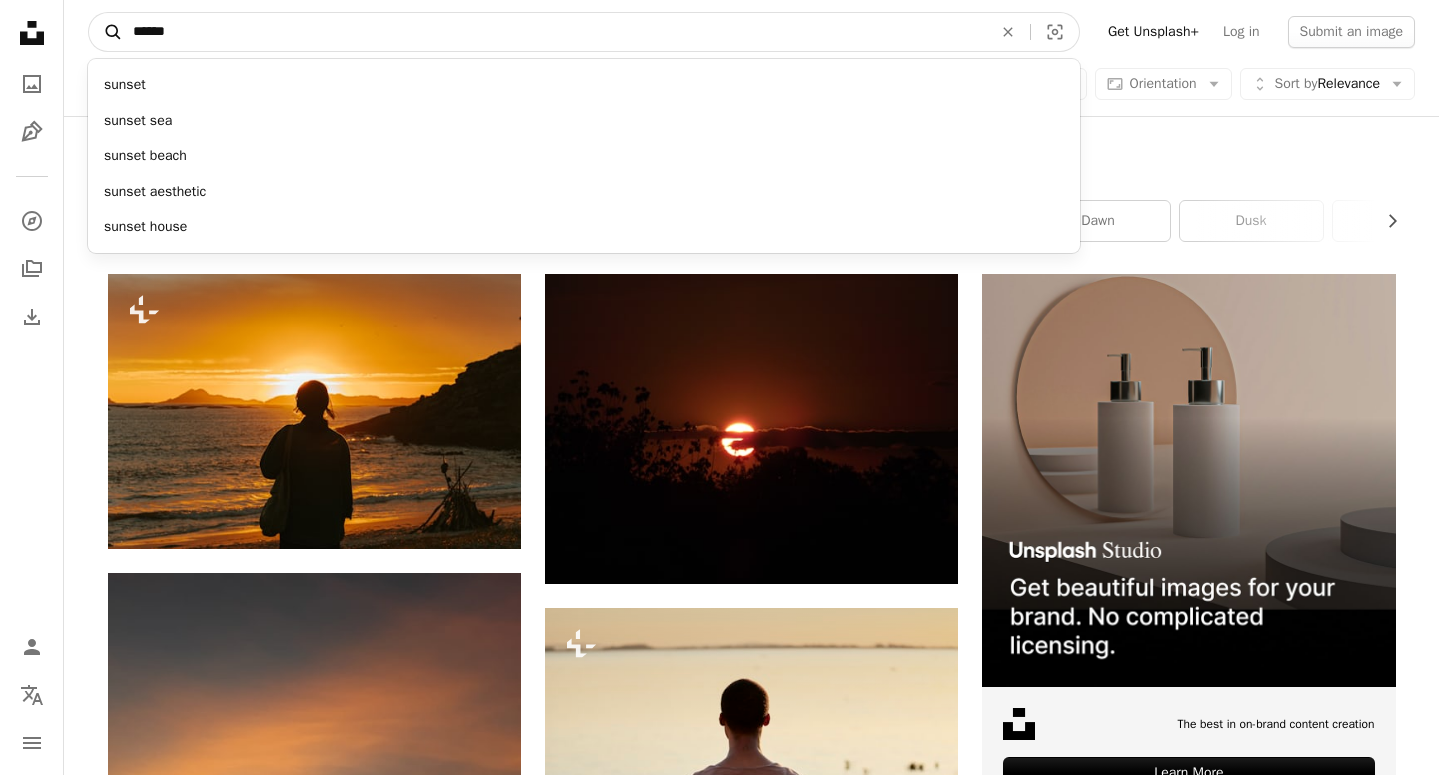 type on "******" 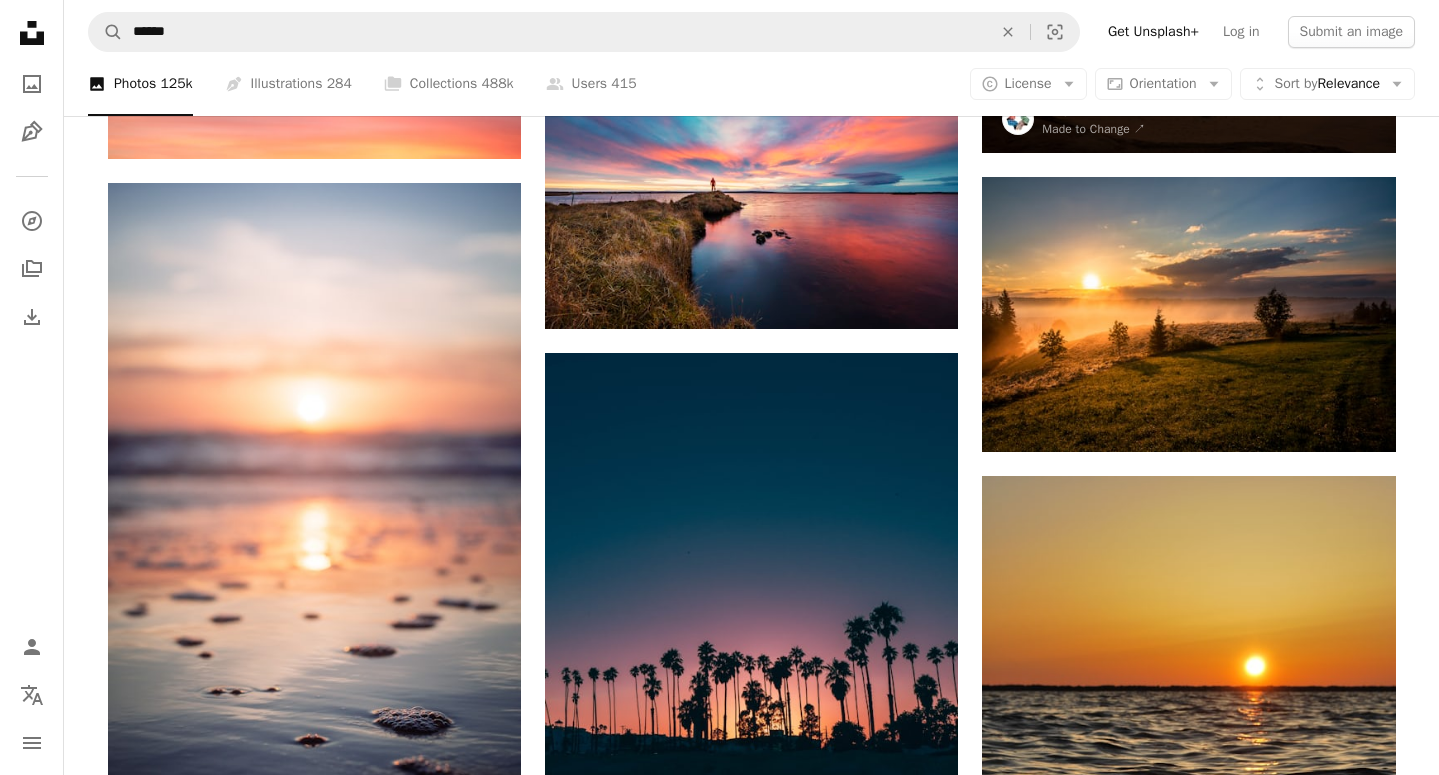 scroll, scrollTop: 2590, scrollLeft: 0, axis: vertical 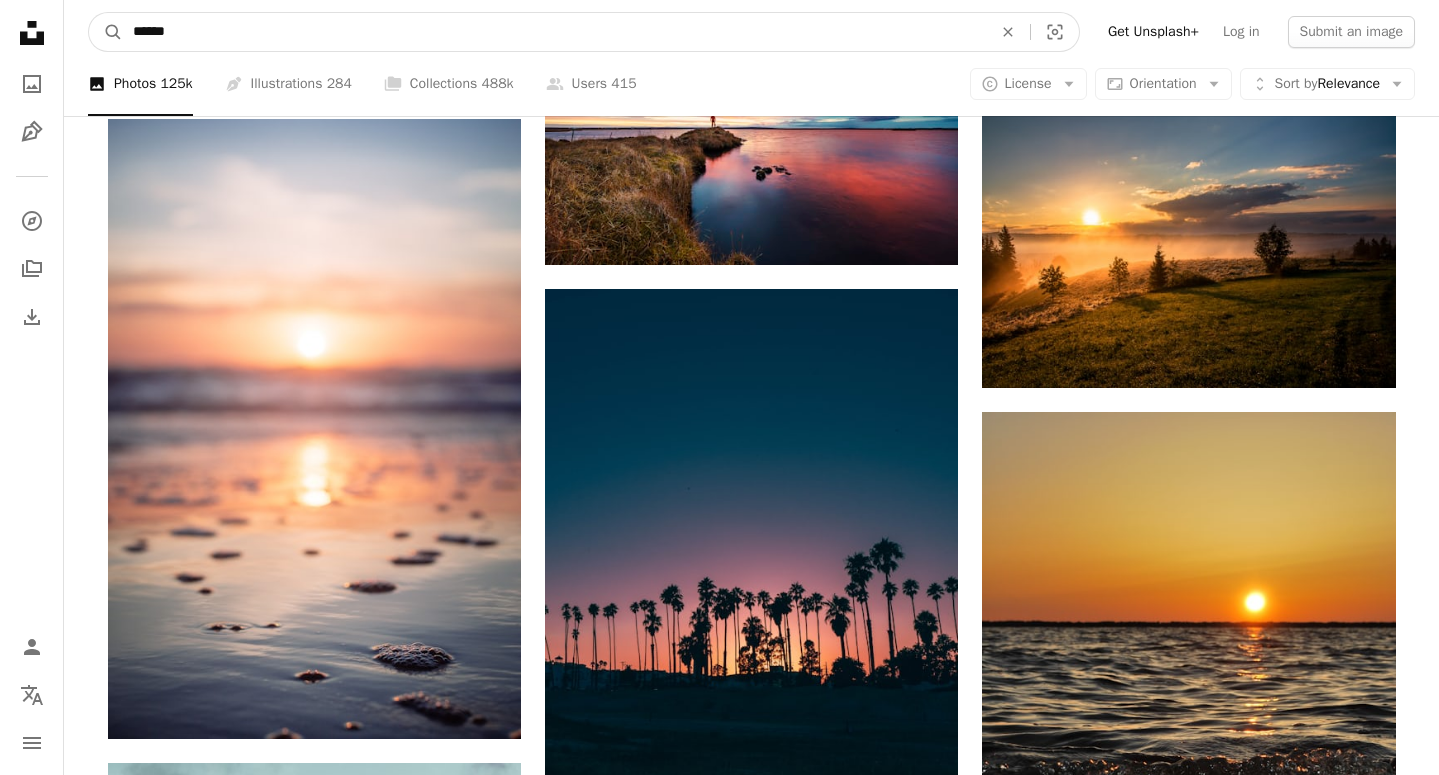 click on "******" at bounding box center [554, 32] 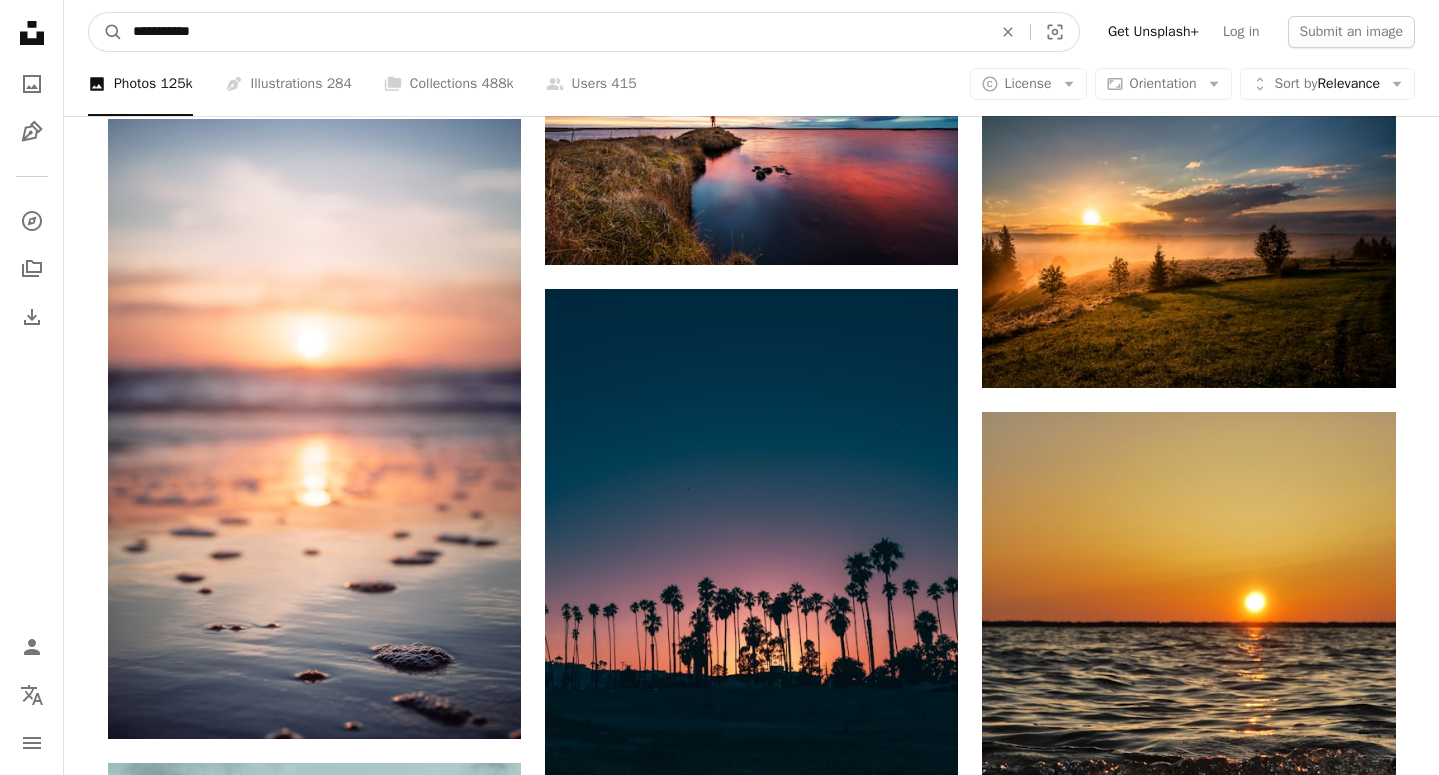 type on "**********" 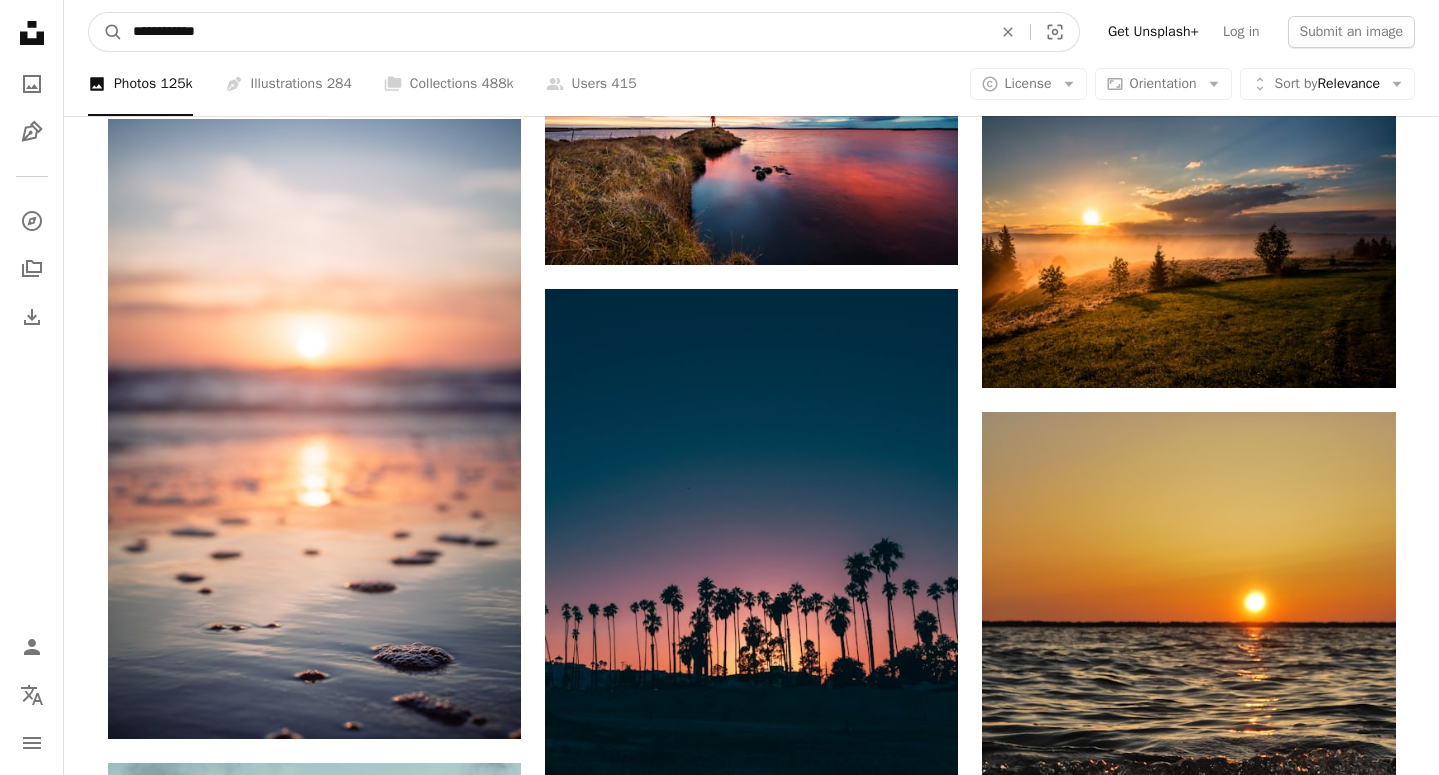 click on "A magnifying glass" at bounding box center [106, 32] 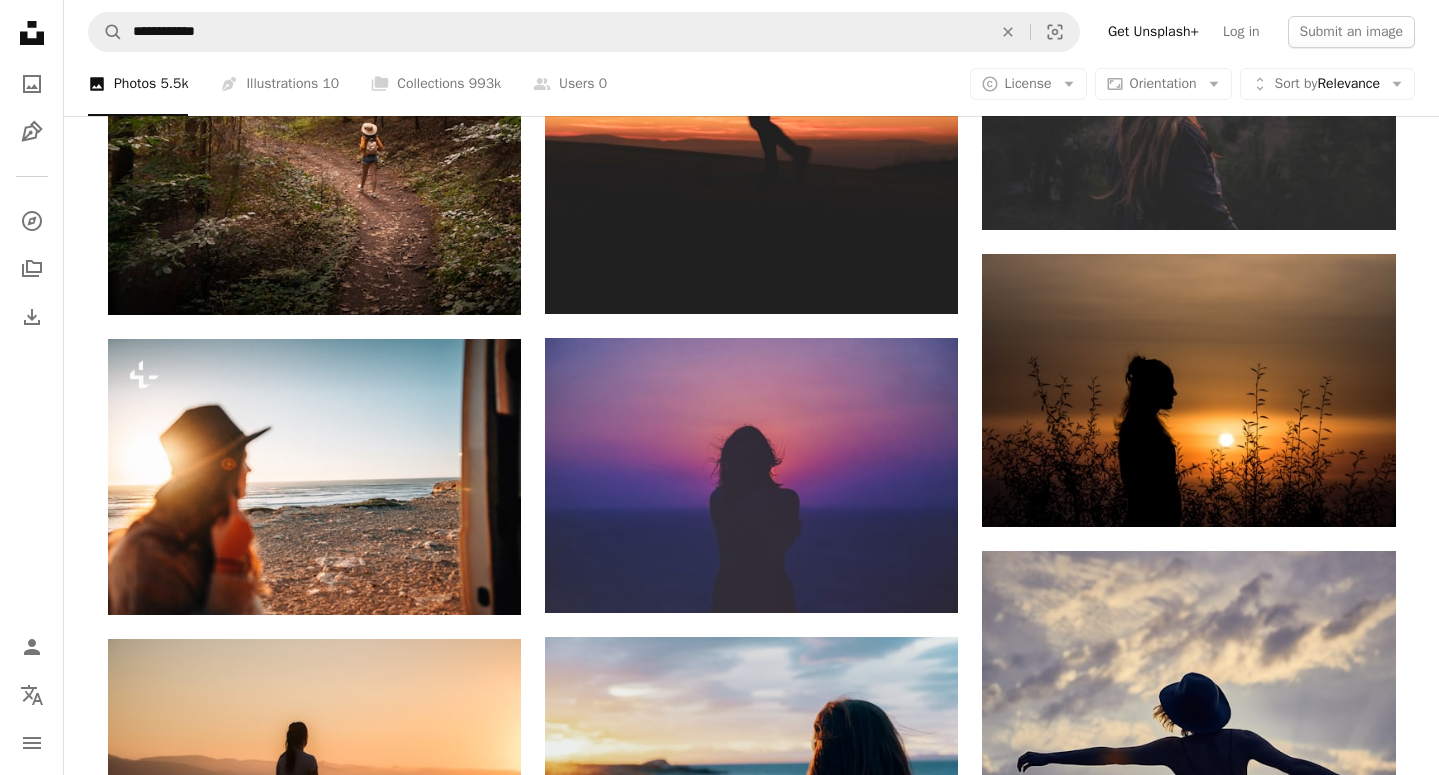 scroll, scrollTop: 883, scrollLeft: 0, axis: vertical 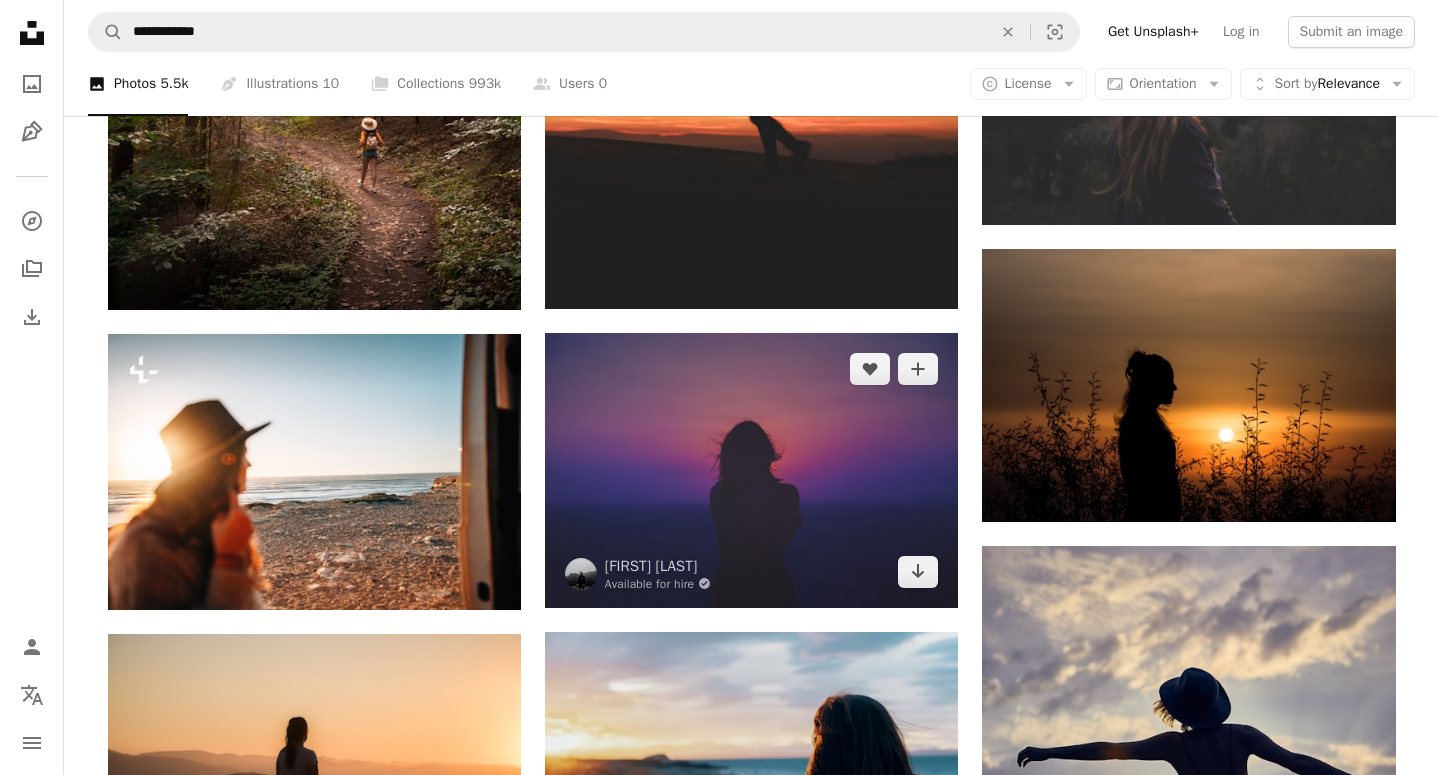 click at bounding box center (751, 470) 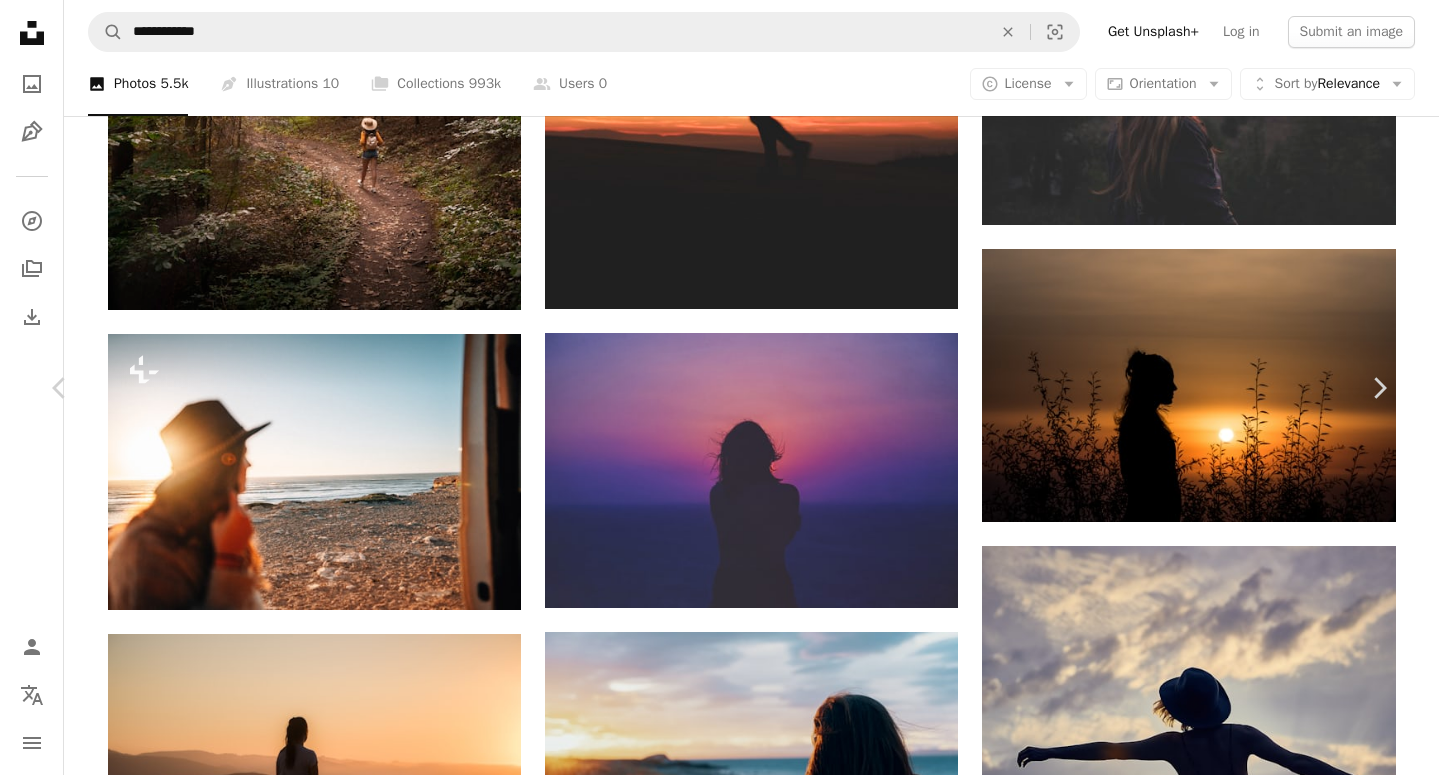 type 